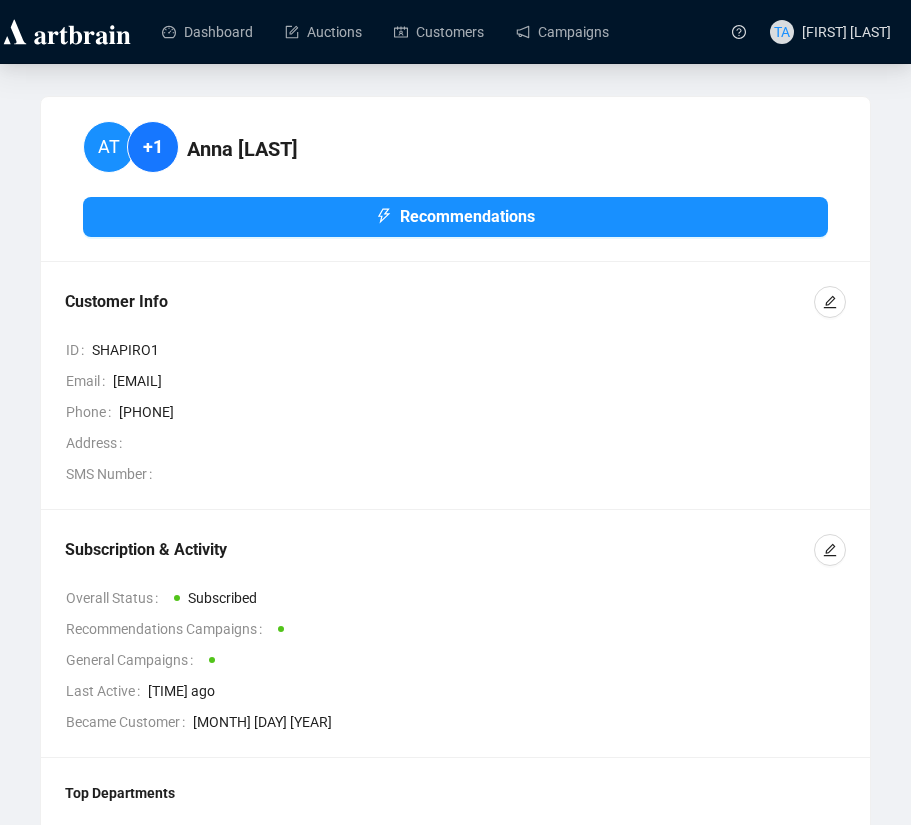 scroll, scrollTop: 0, scrollLeft: 0, axis: both 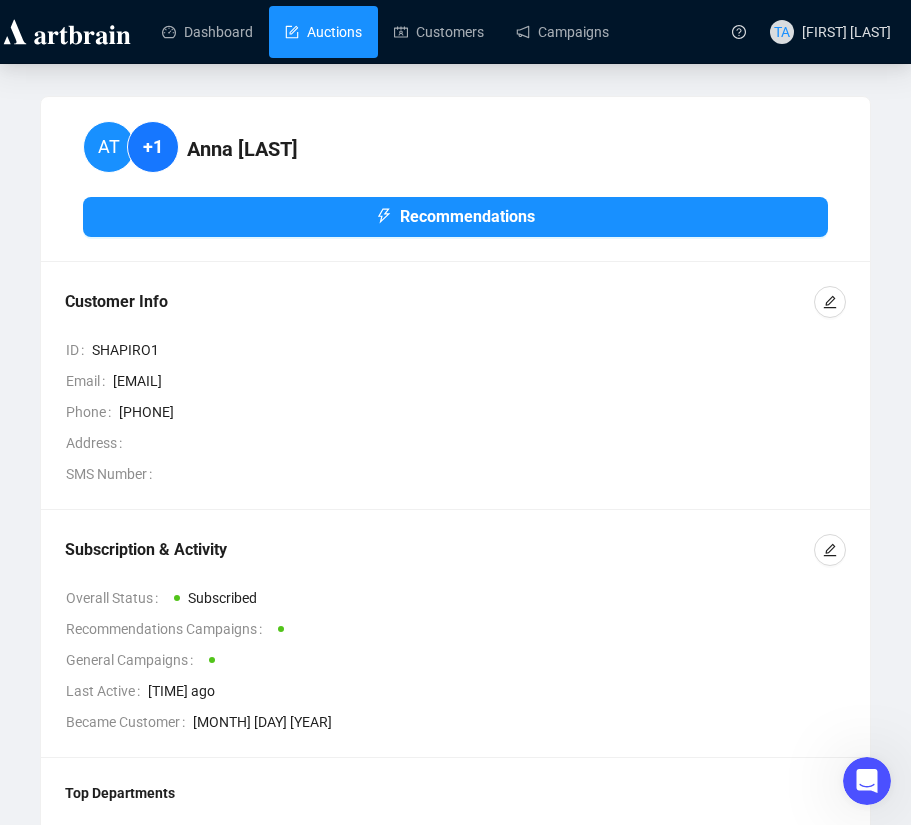 click on "Auctions" at bounding box center (323, 32) 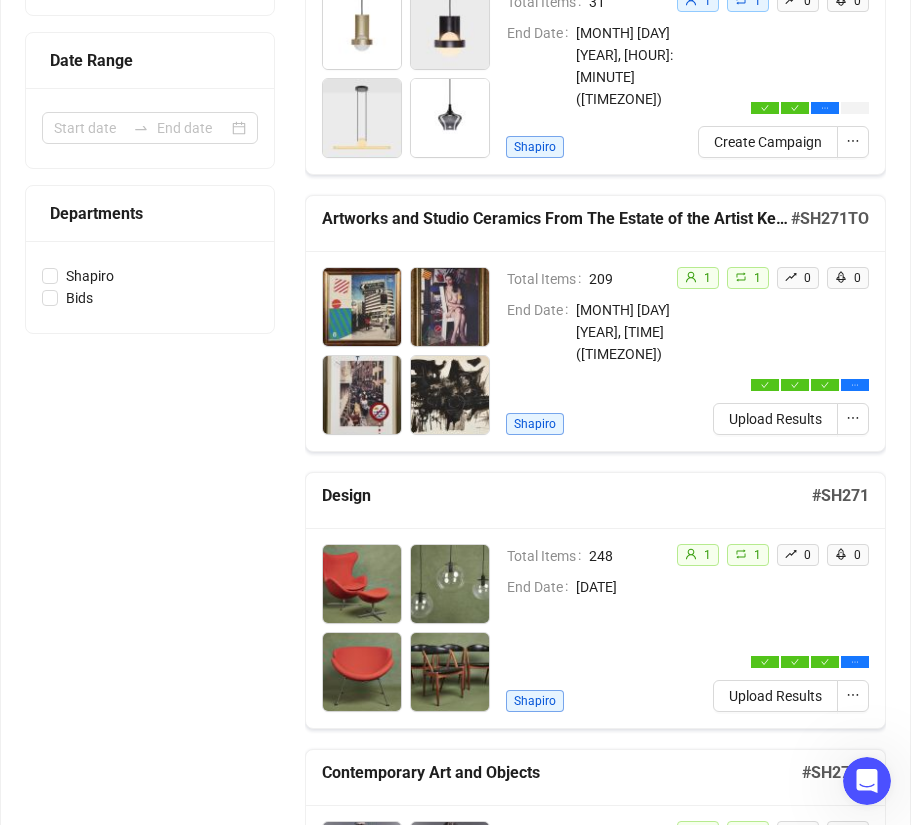 scroll, scrollTop: 500, scrollLeft: 0, axis: vertical 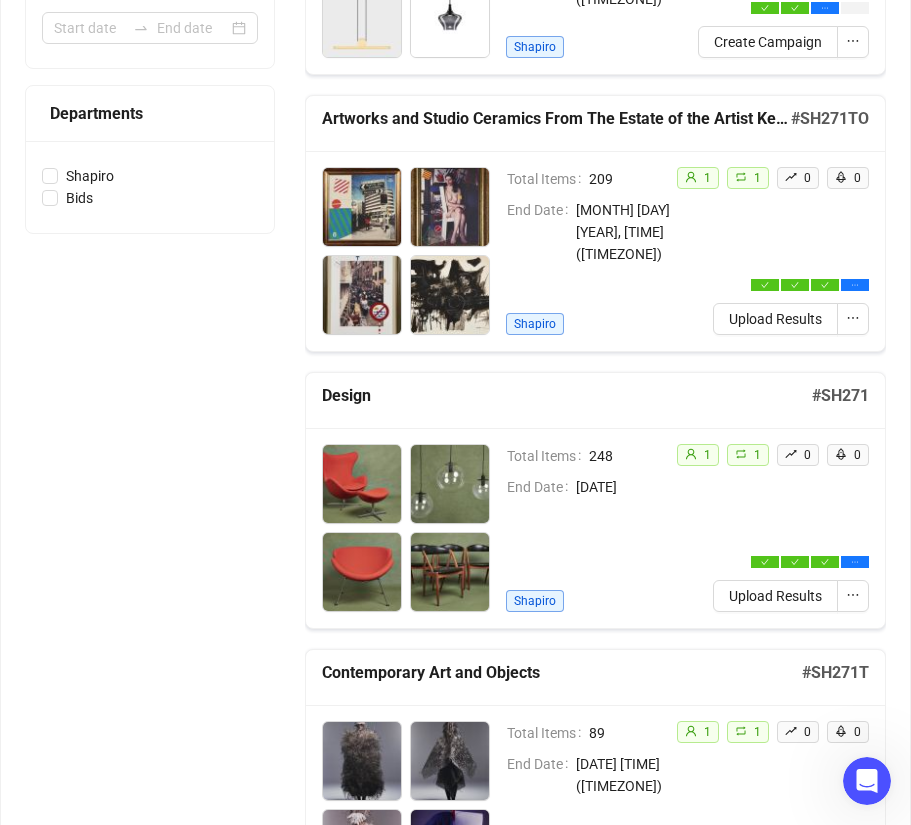 click on "Design" at bounding box center (567, 400) 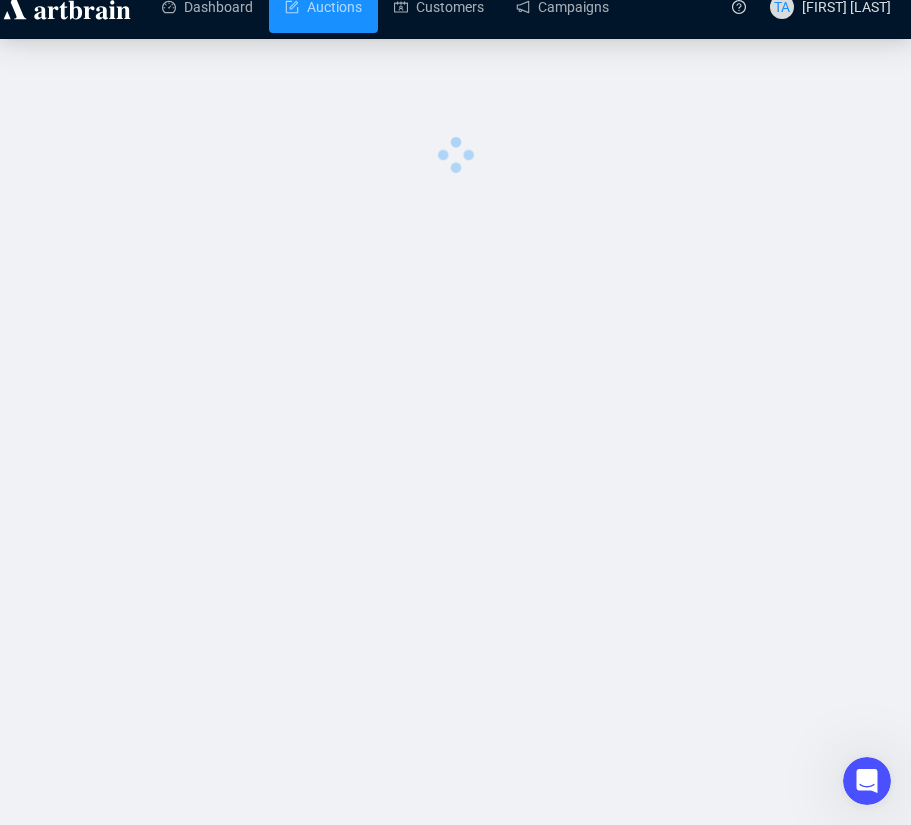 scroll, scrollTop: 0, scrollLeft: 0, axis: both 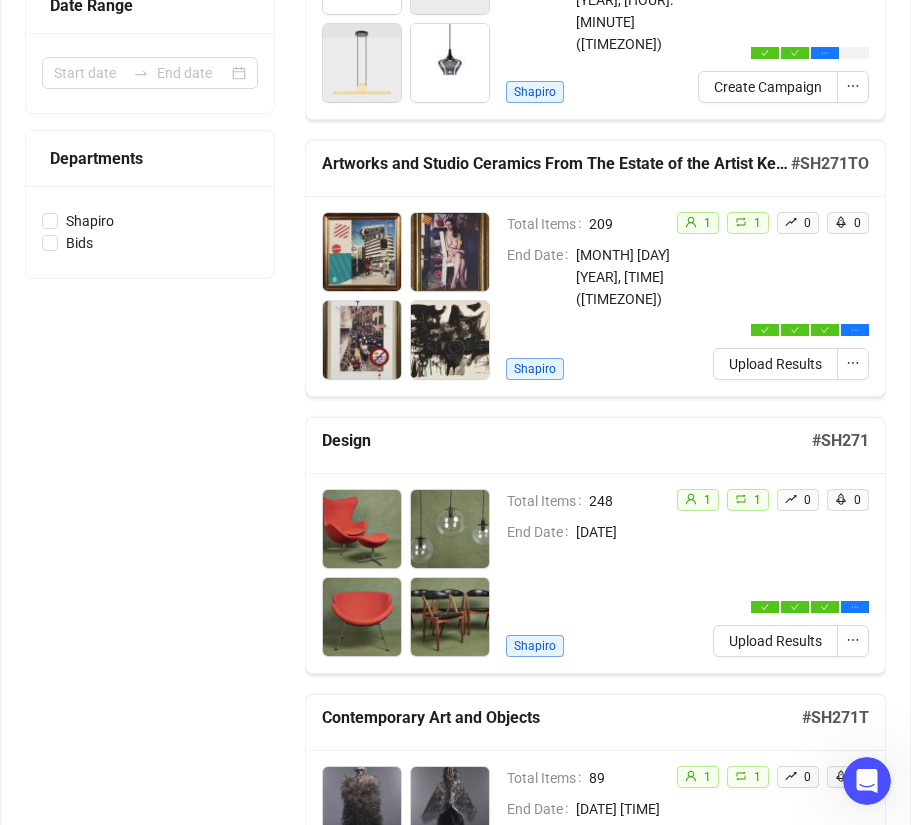 click on "1 1 0 0 Upload Results" at bounding box center [773, 296] 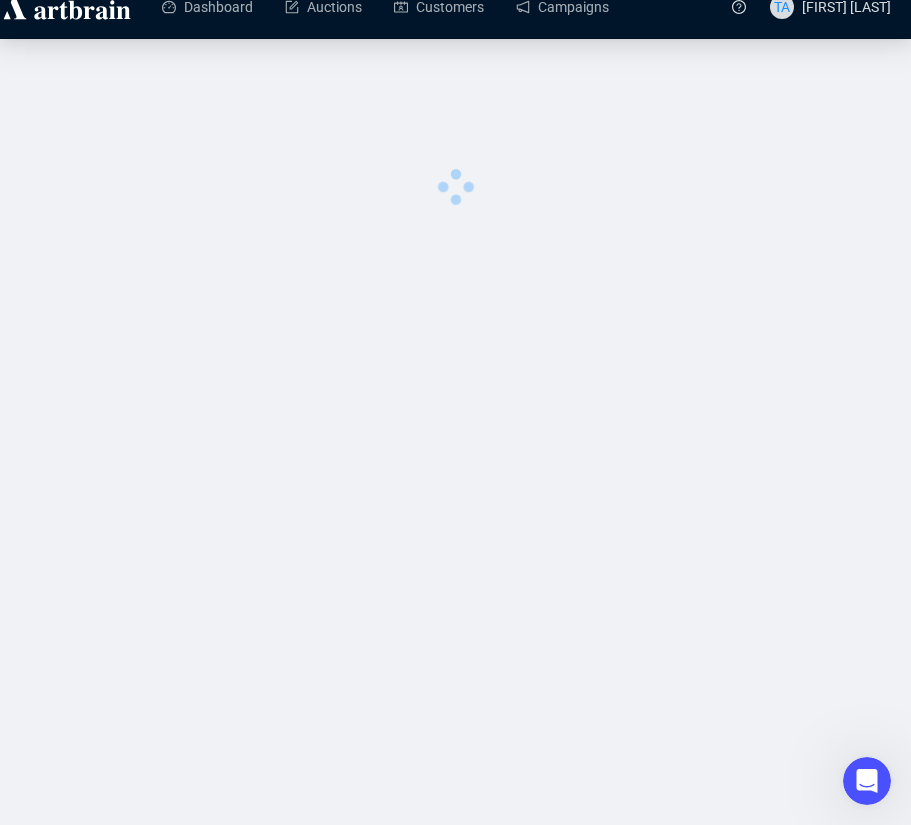 scroll, scrollTop: 0, scrollLeft: 0, axis: both 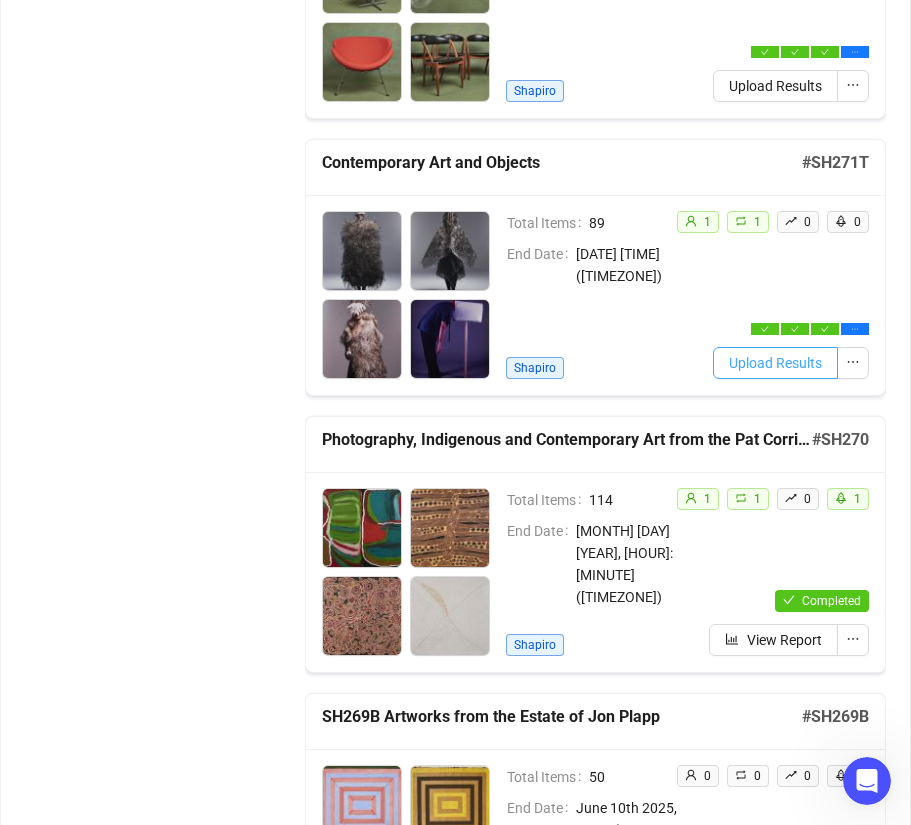 click on "Upload Results" at bounding box center [775, 363] 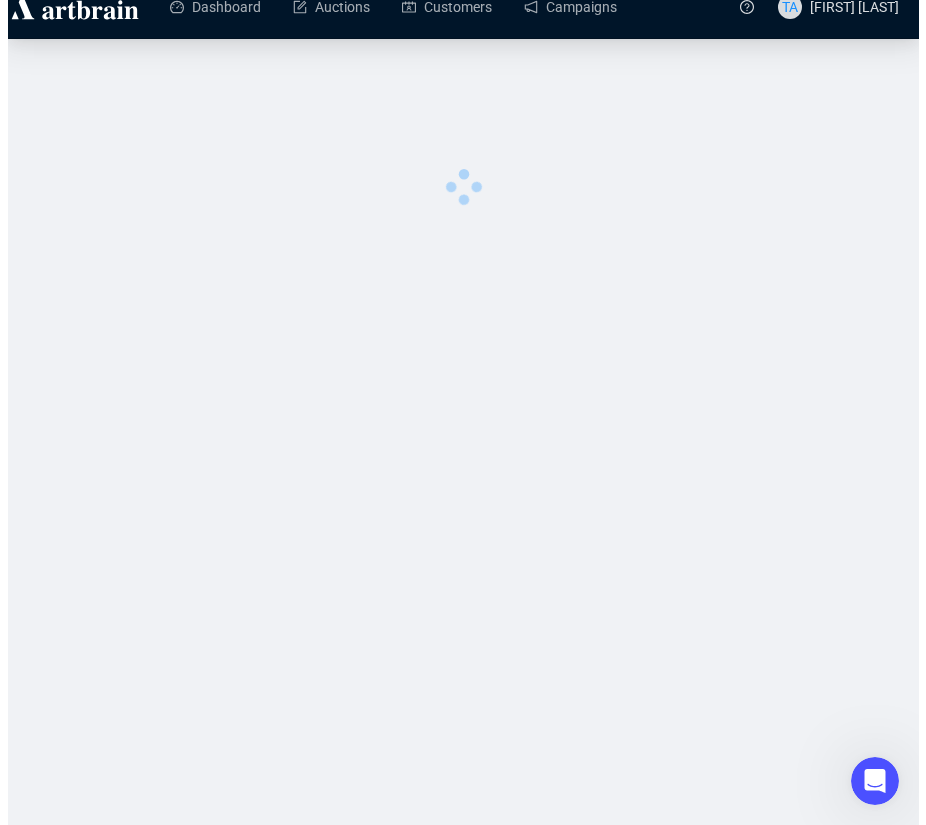 scroll, scrollTop: 0, scrollLeft: 0, axis: both 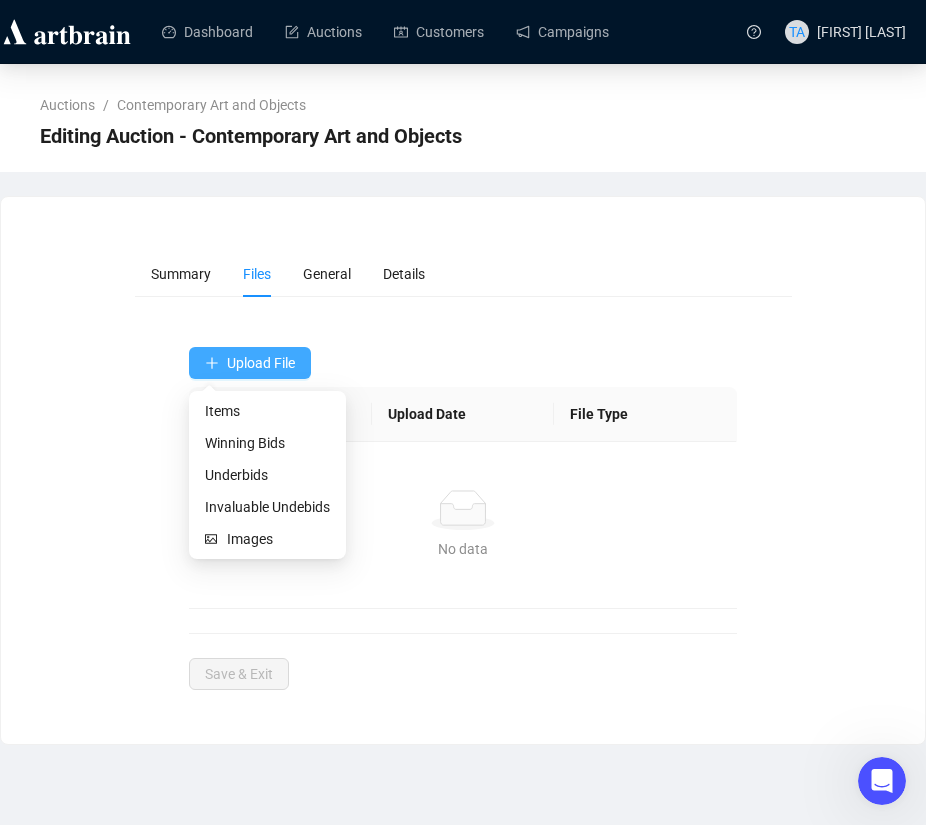 click on "Upload File" at bounding box center [261, 363] 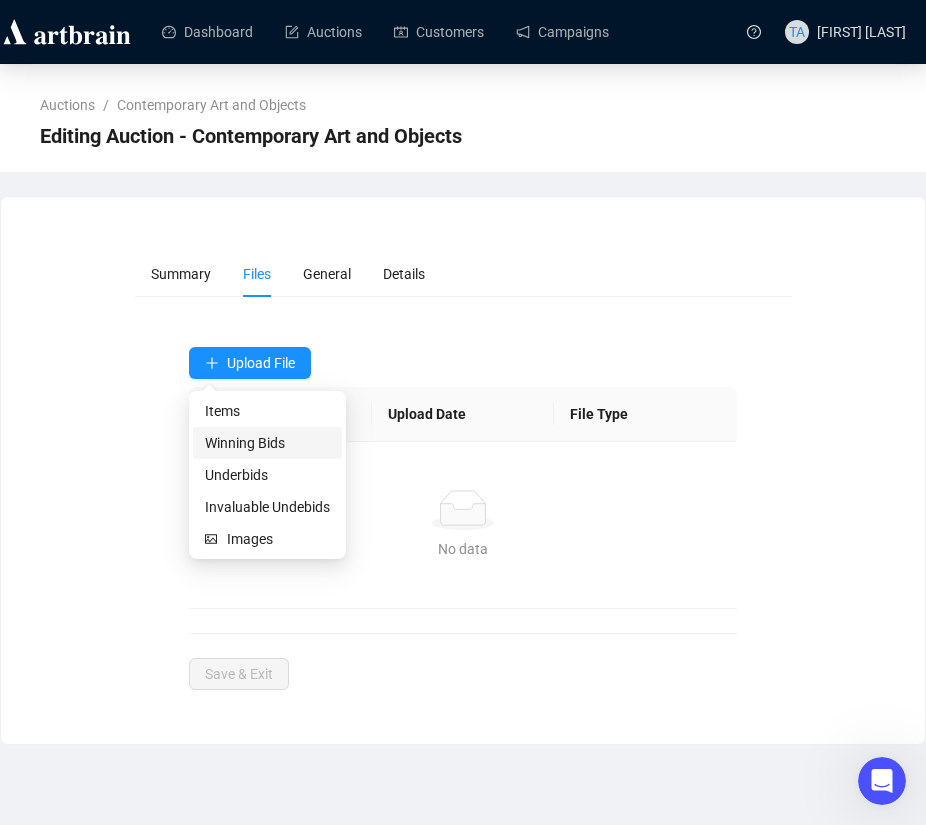 click on "Winning Bids" at bounding box center (267, 443) 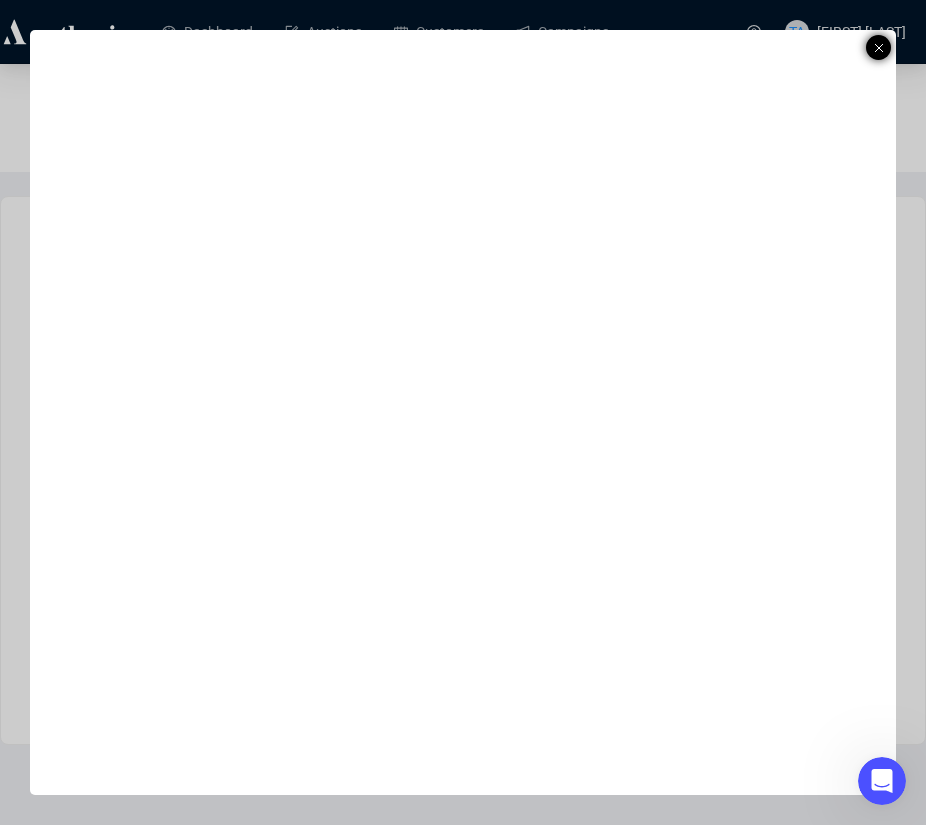 click at bounding box center [878, 47] 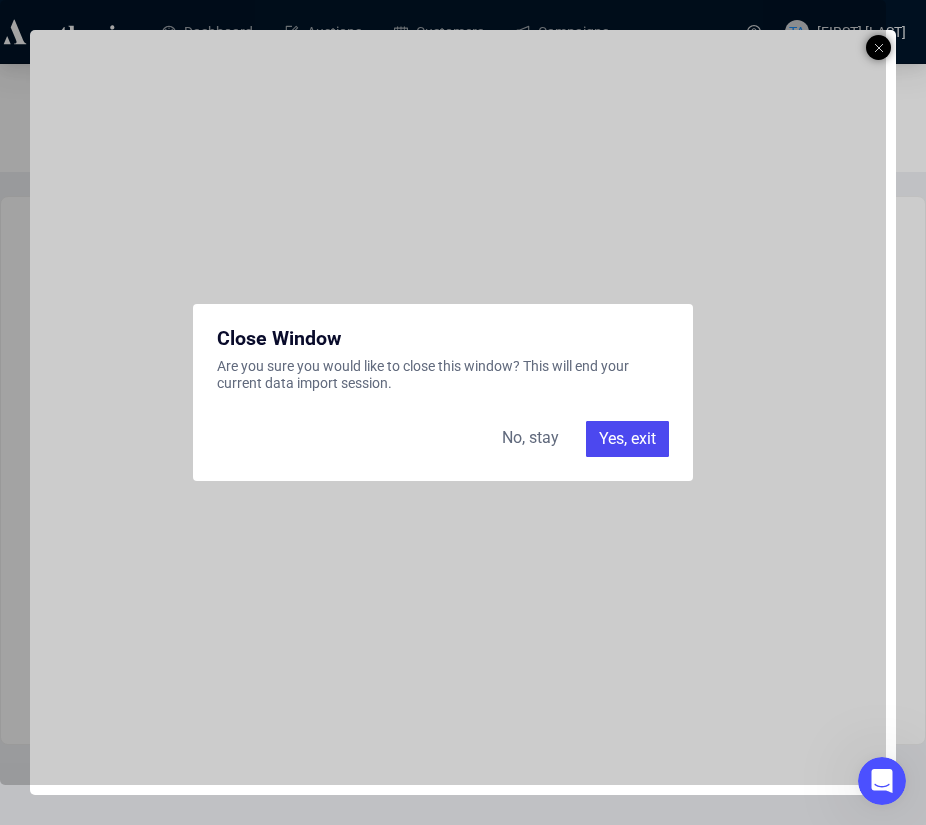 click on "Yes, exit" at bounding box center [627, 439] 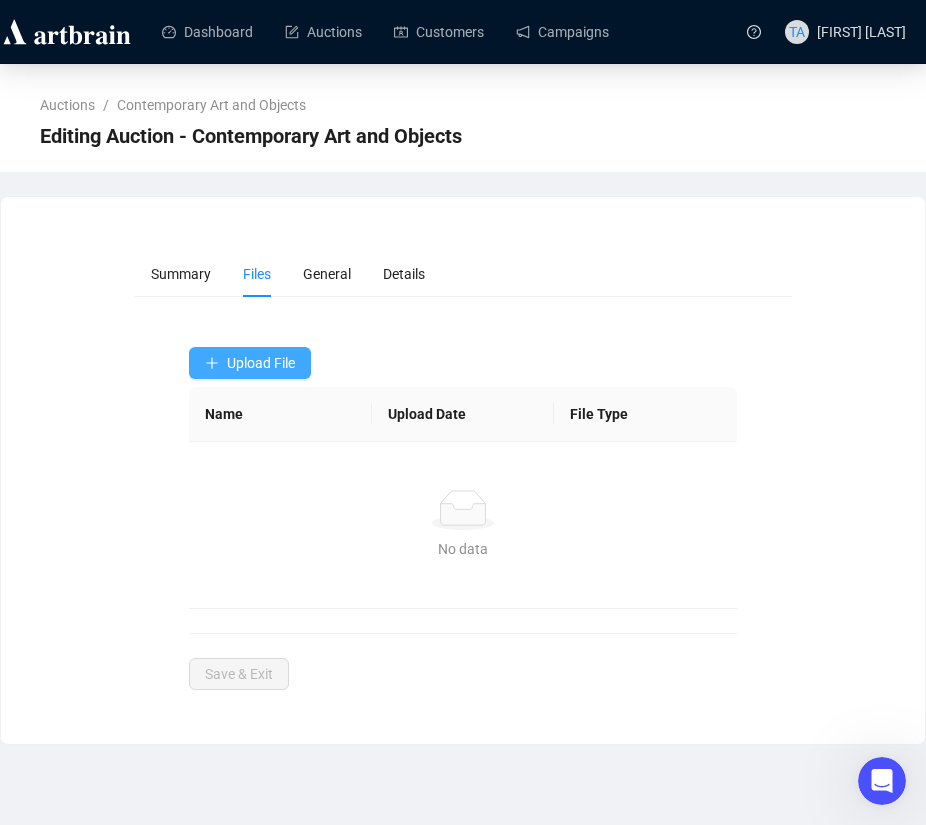 click on "Upload File" at bounding box center (261, 363) 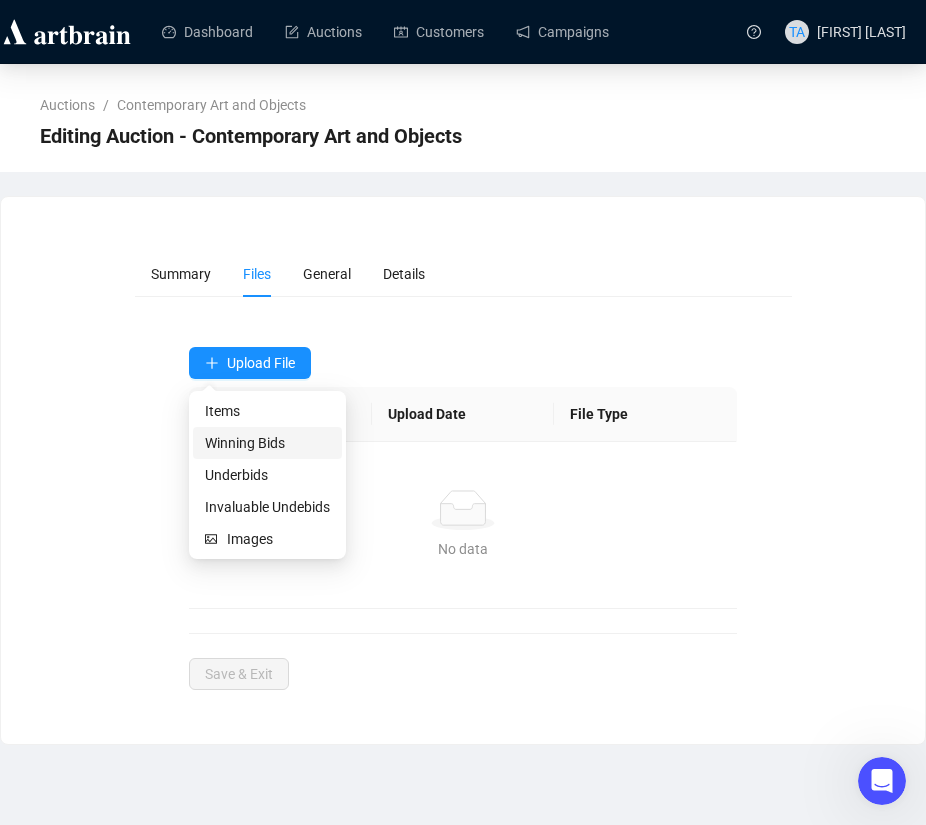 click on "Winning Bids" at bounding box center (267, 443) 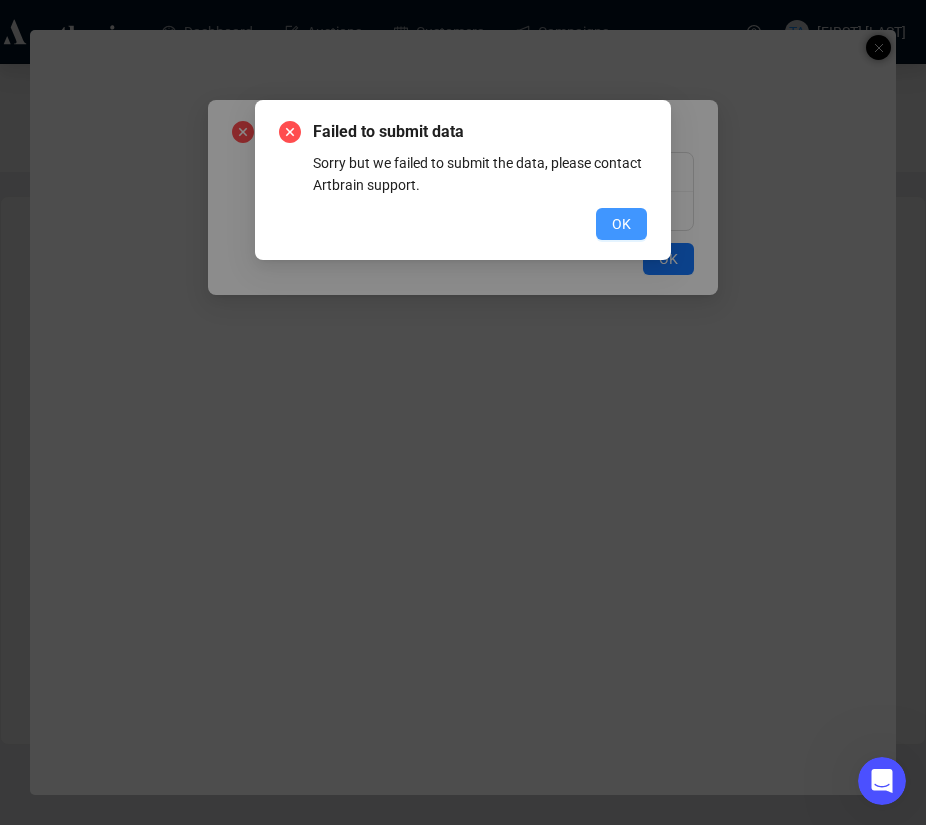click on "OK" at bounding box center (621, 224) 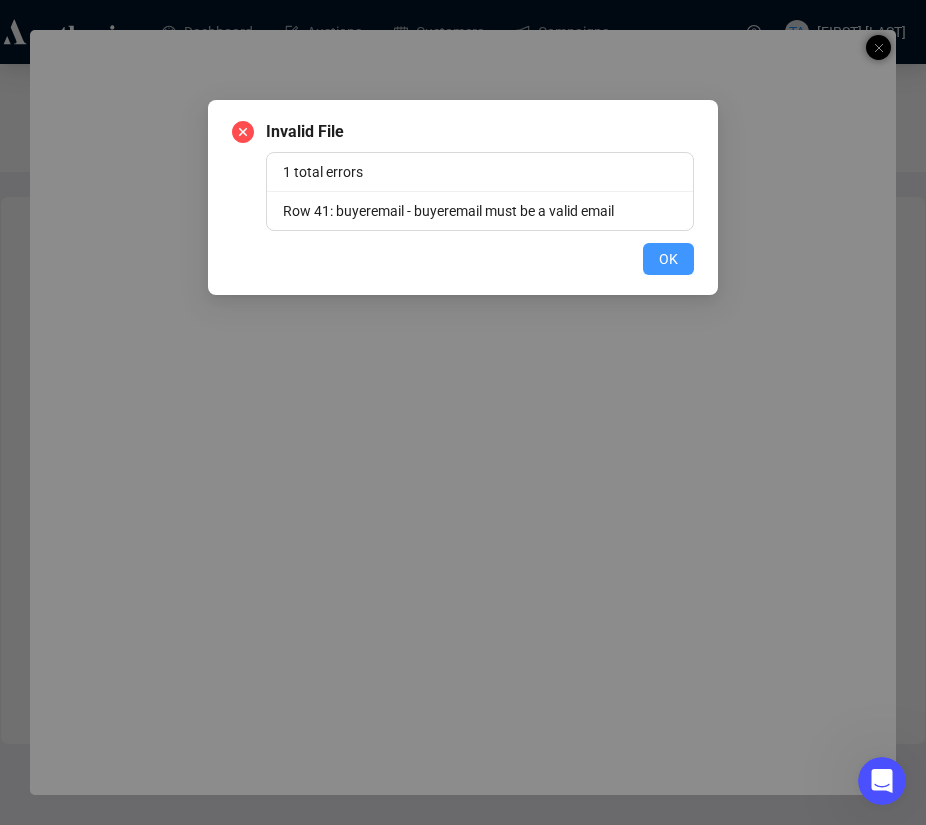 click on "OK" at bounding box center (668, 259) 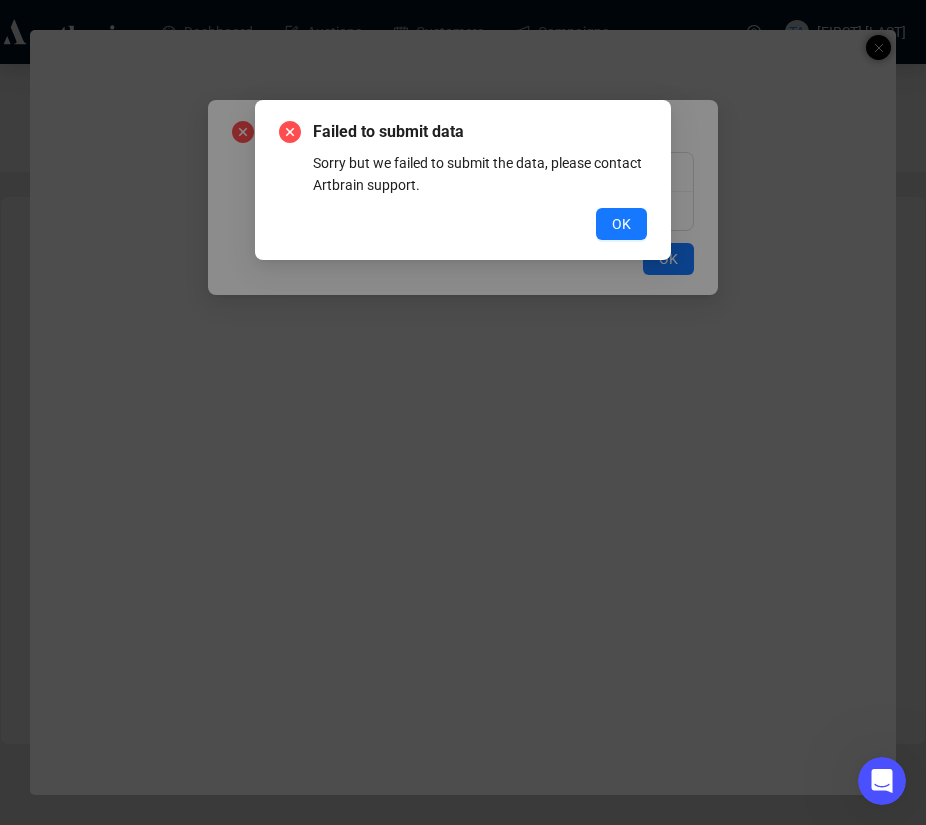 click on "OK" at bounding box center (621, 224) 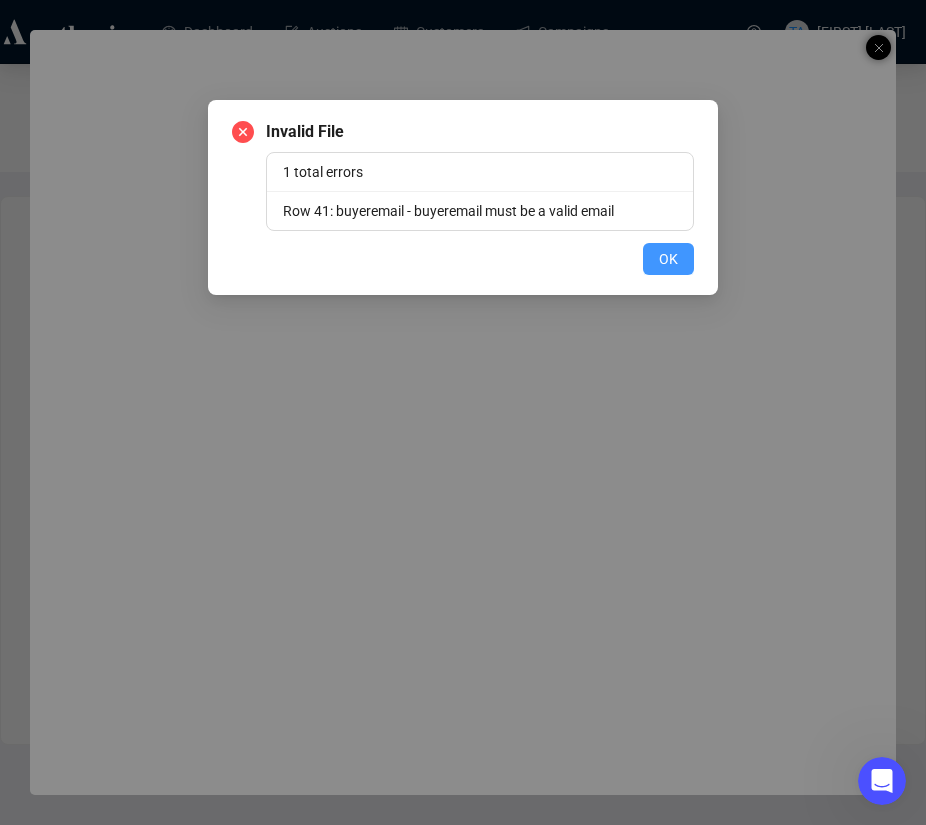 click on "OK" at bounding box center (668, 259) 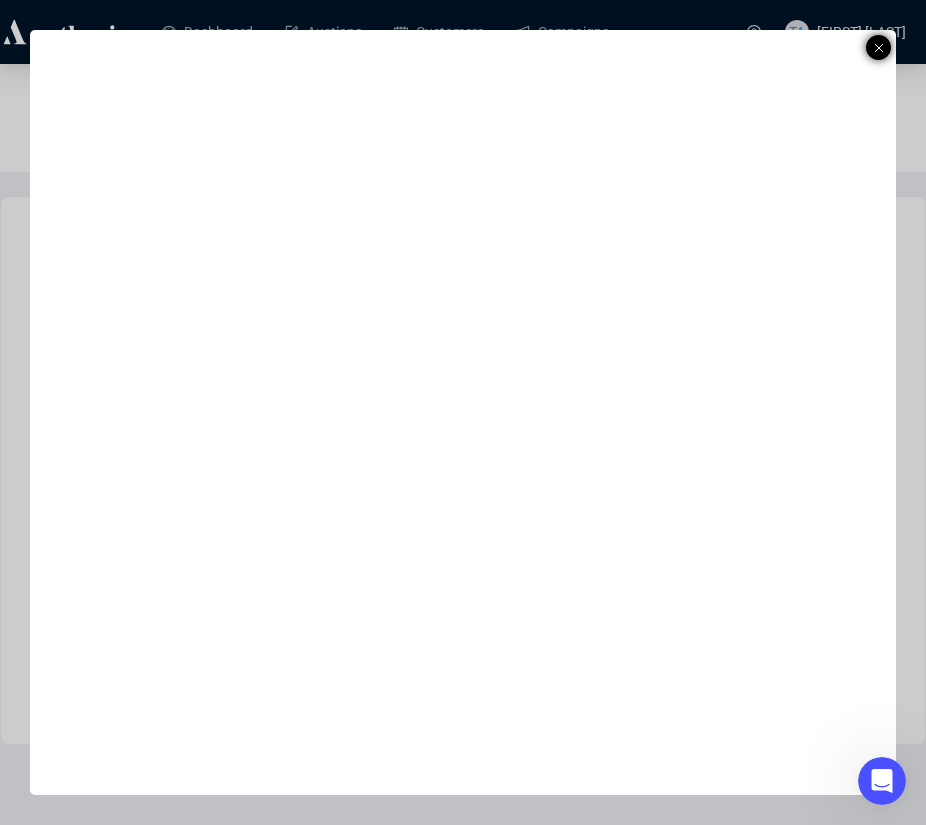 click 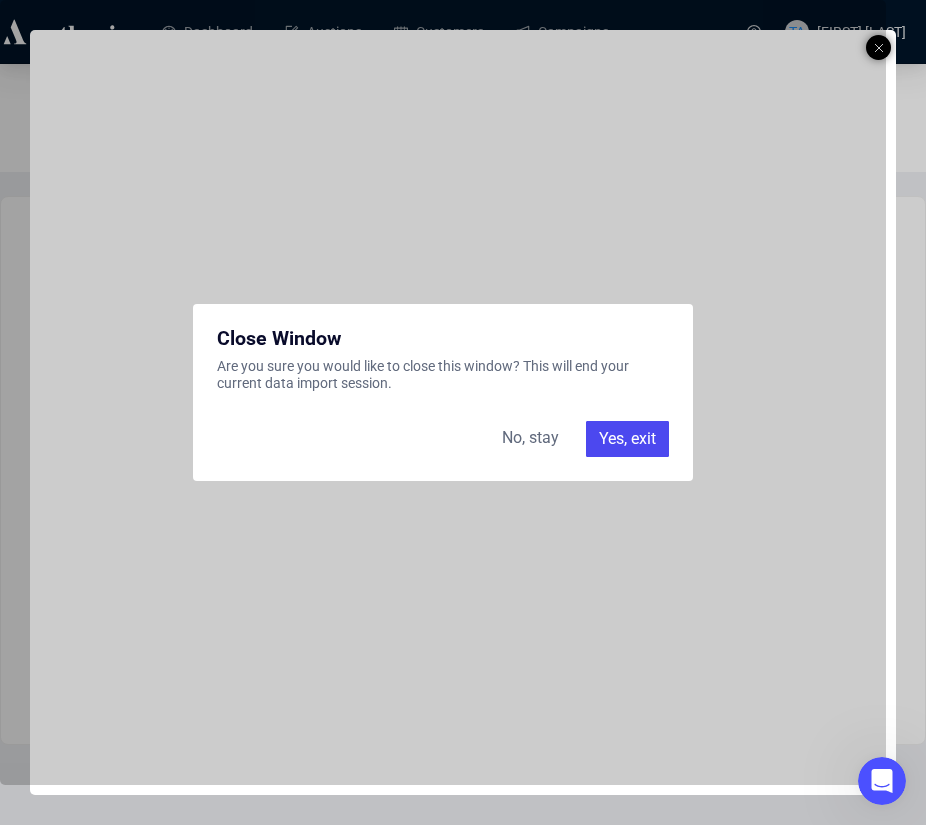 click on "Yes, exit" at bounding box center [627, 439] 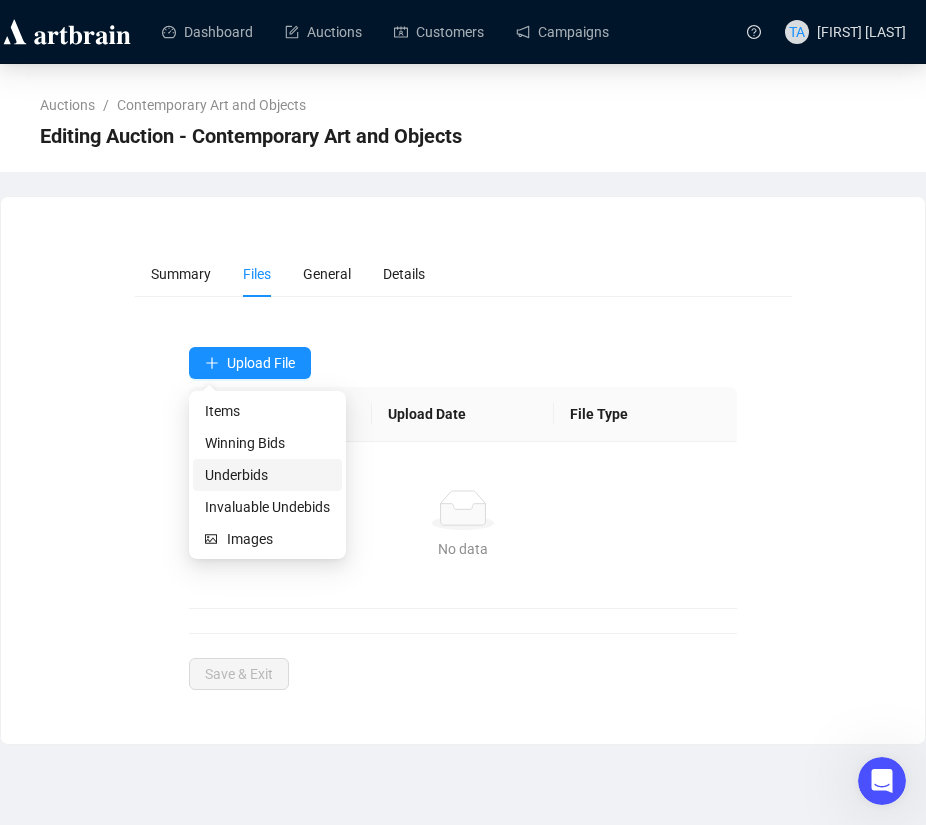 click on "Underbids" at bounding box center (267, 475) 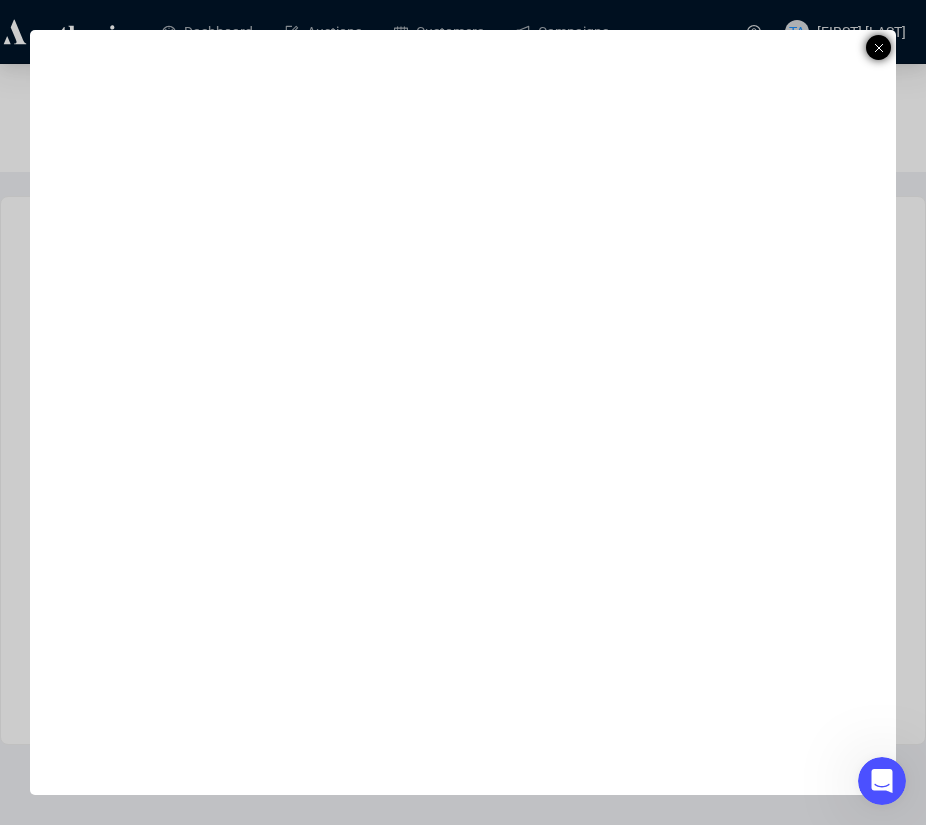 click 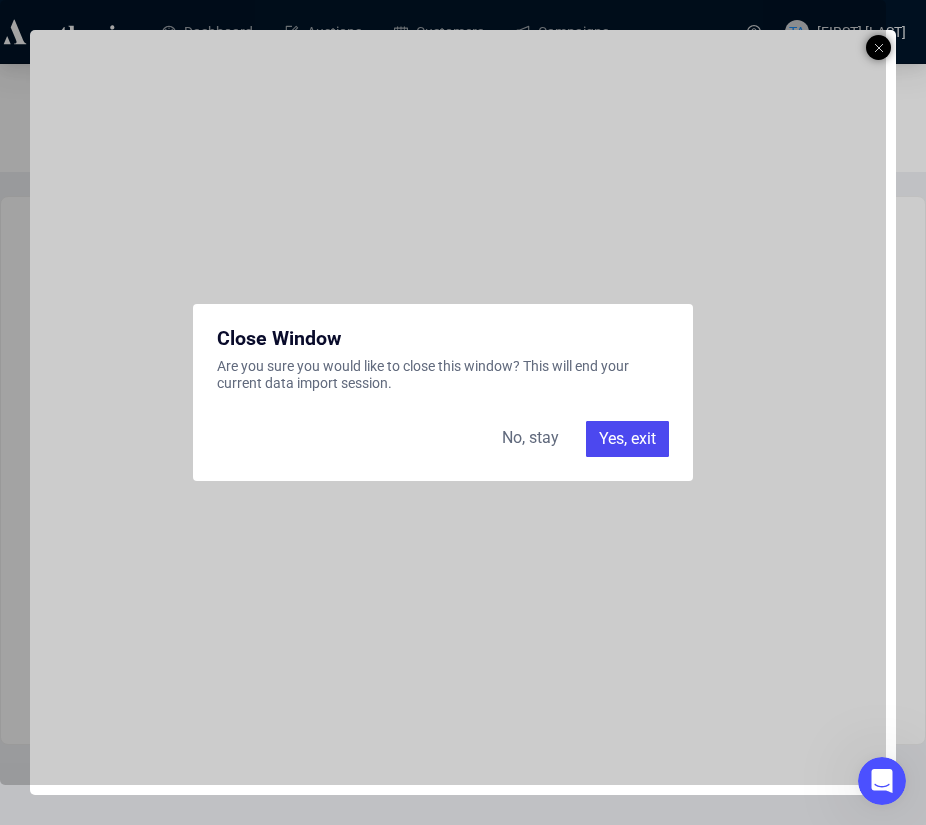 click on "No, stay" at bounding box center [530, 439] 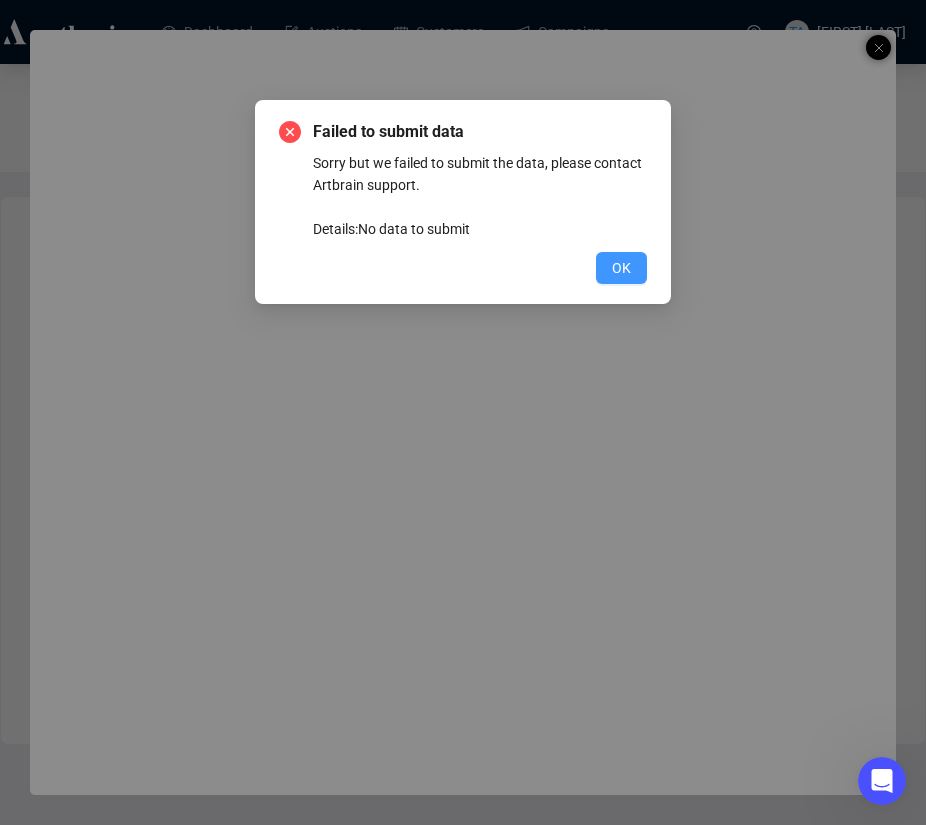 click on "OK" at bounding box center [621, 268] 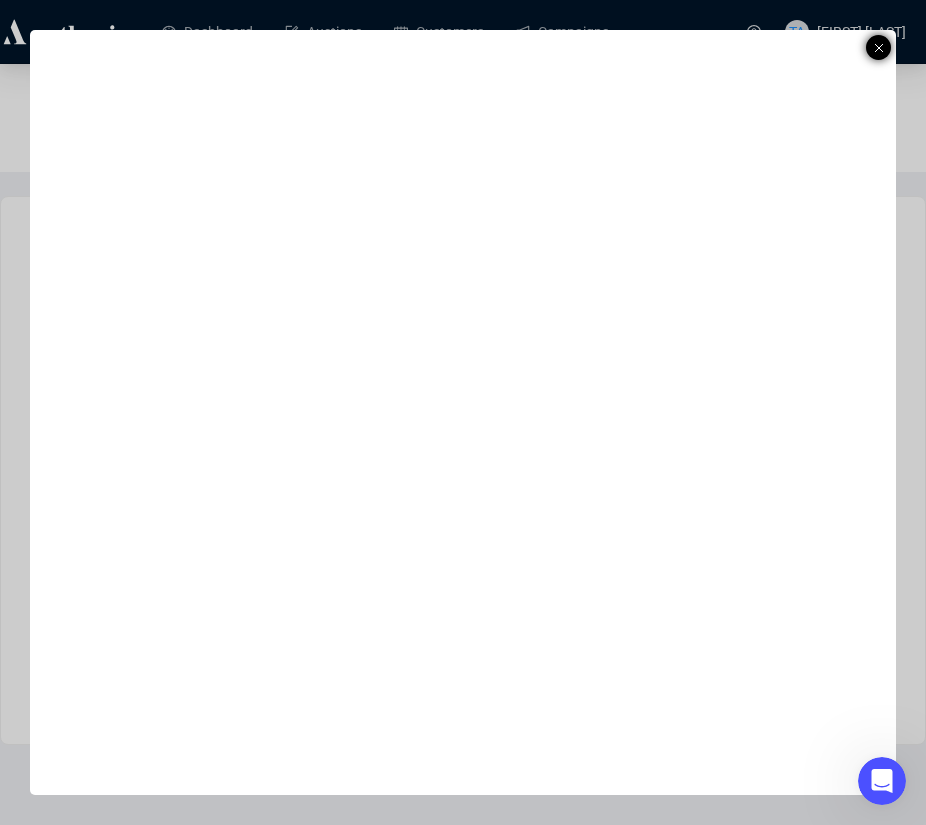 click 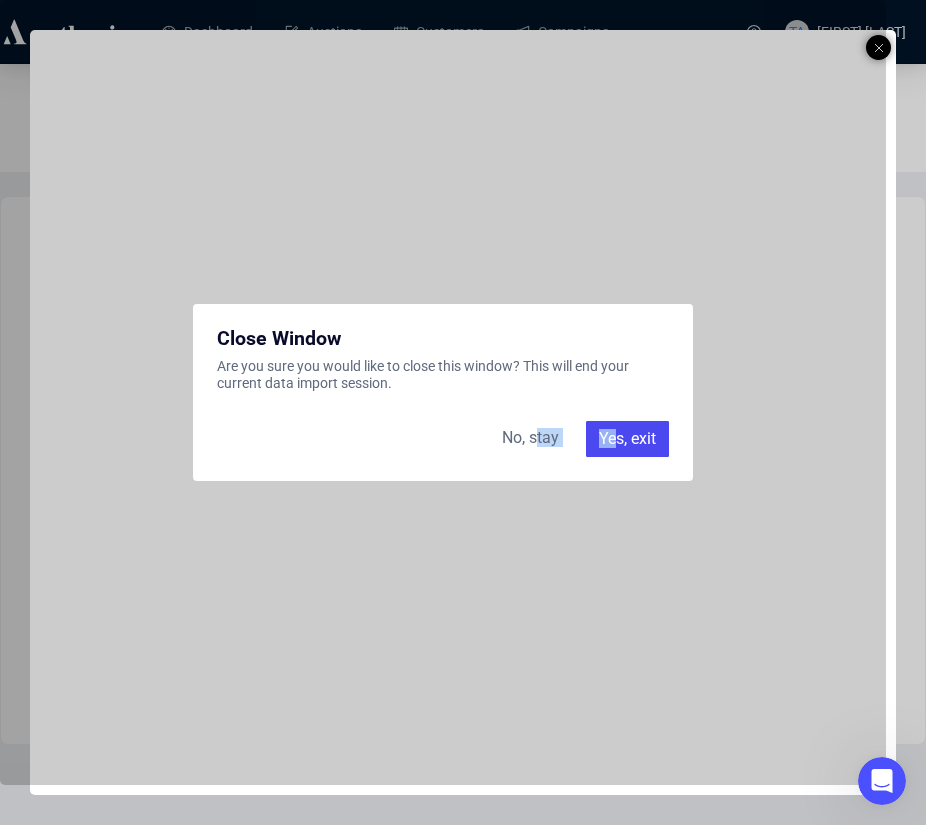 drag, startPoint x: 535, startPoint y: 445, endPoint x: 616, endPoint y: 442, distance: 81.055534 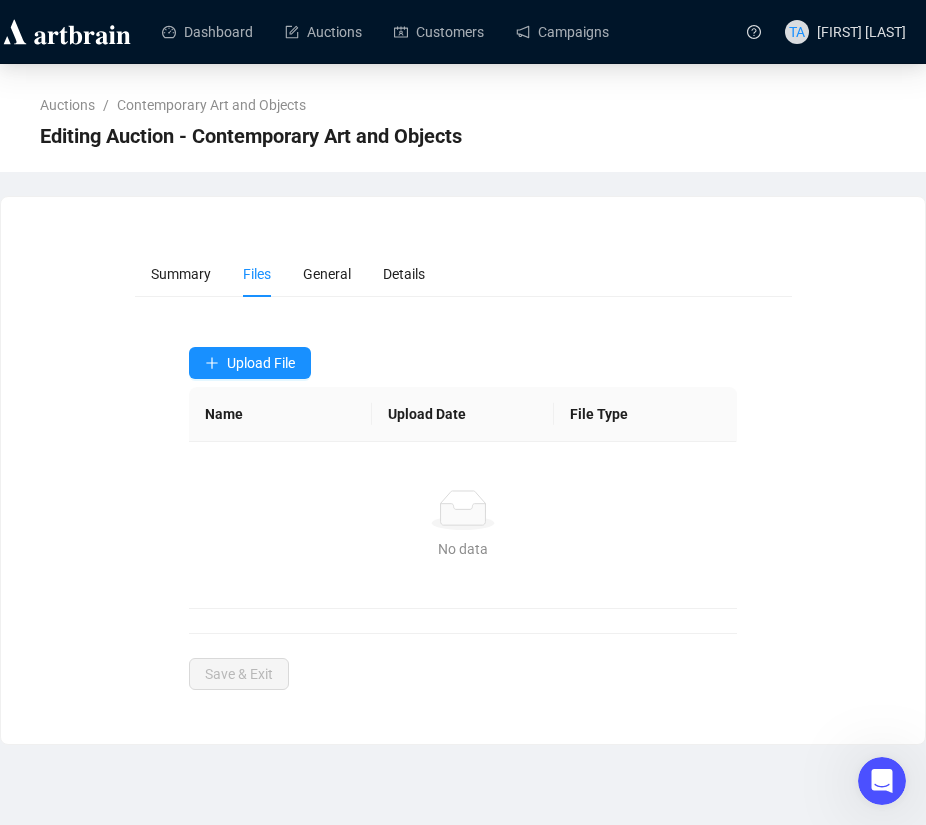click 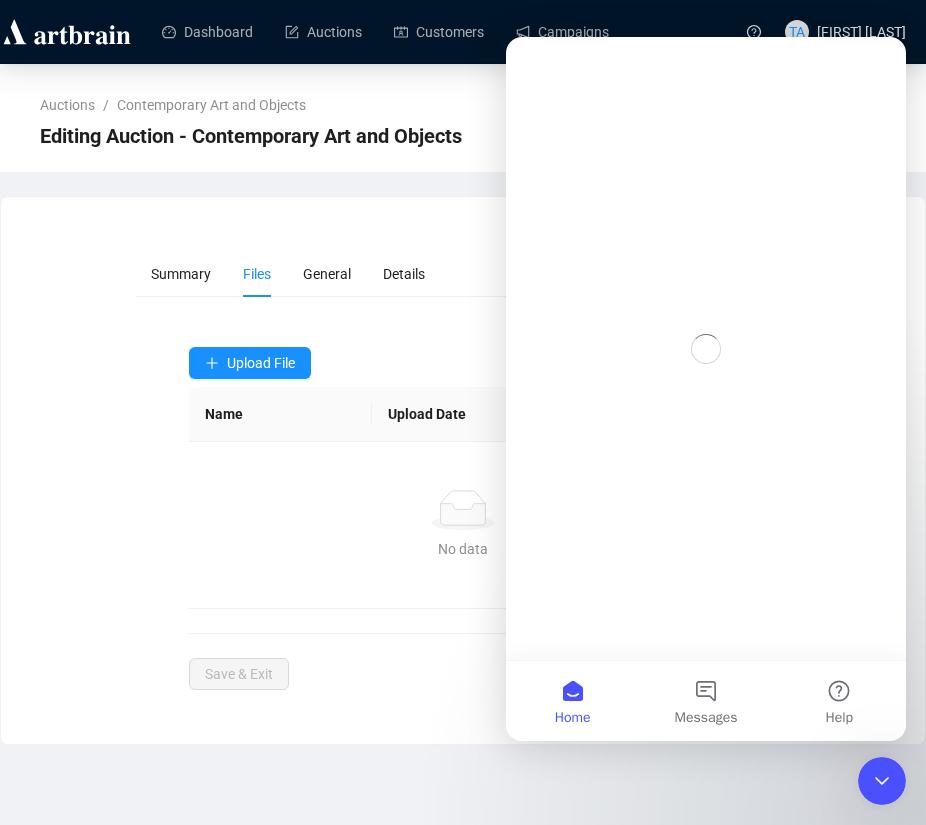 scroll, scrollTop: 0, scrollLeft: 0, axis: both 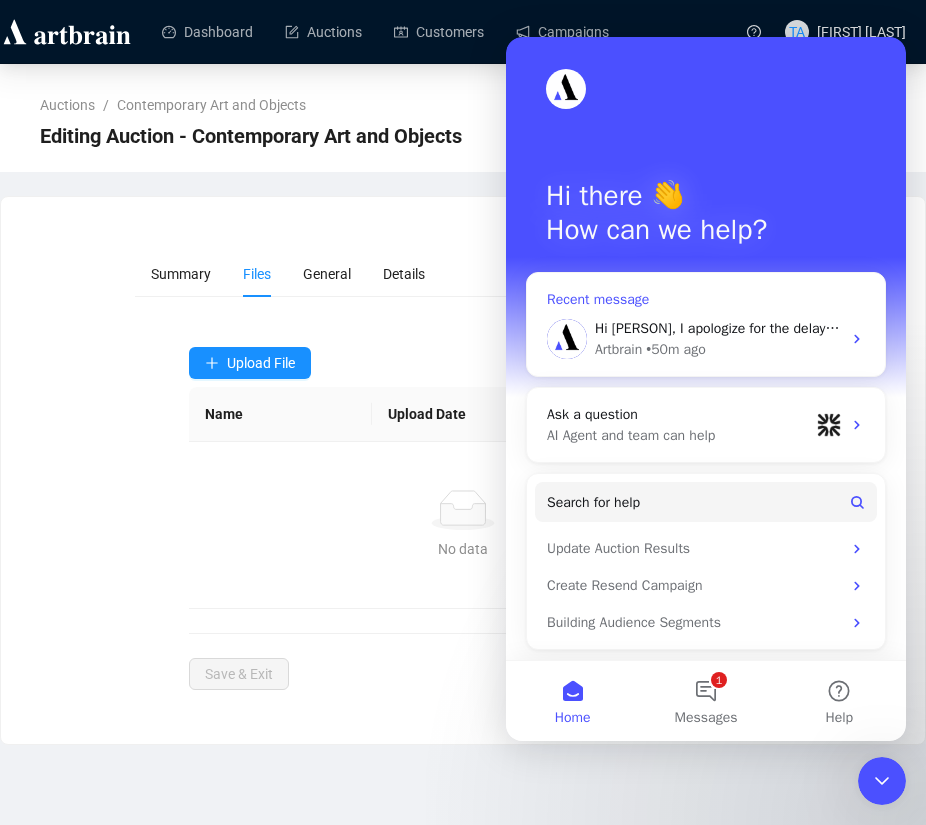 click on "Artbrain •  50m ago" at bounding box center [718, 349] 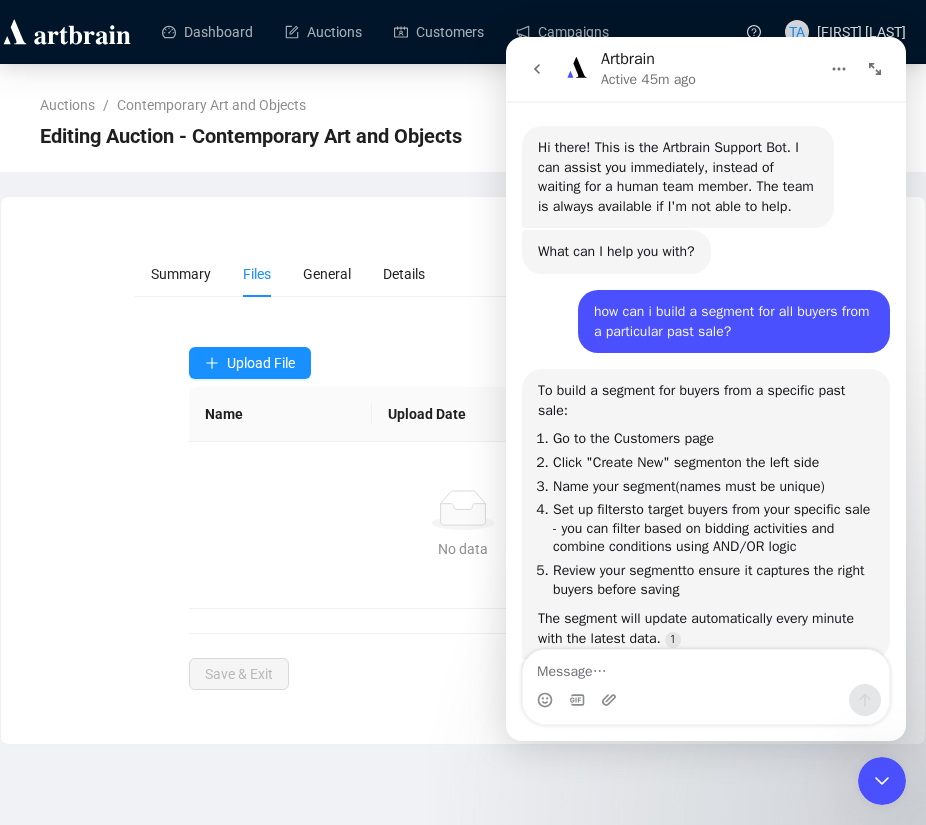 scroll, scrollTop: 3, scrollLeft: 0, axis: vertical 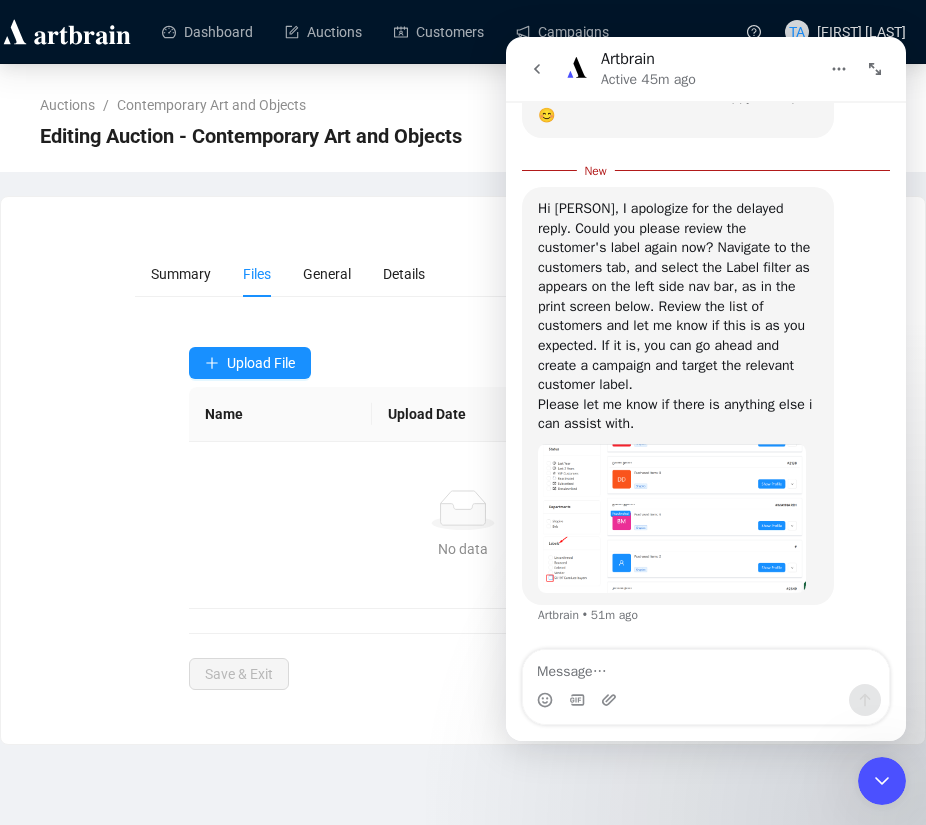 click on "Summary Files General Details Upload File Name Upload Date File Type       No data No data Save & Exit" at bounding box center [463, 470] 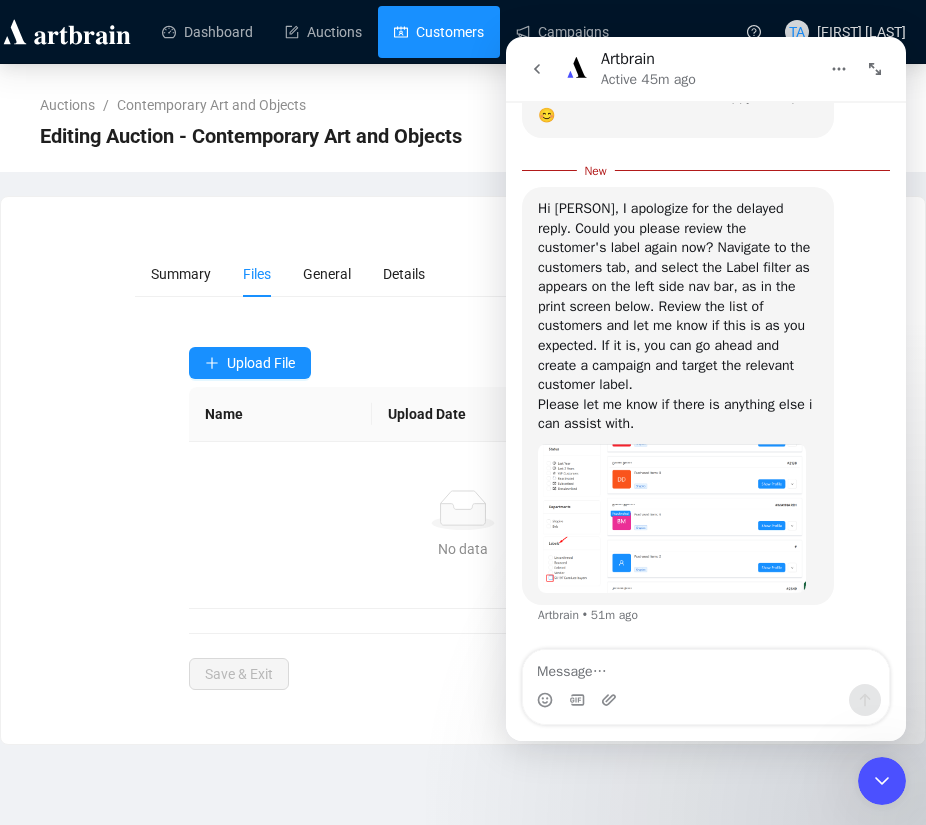 click on "Customers" at bounding box center [439, 32] 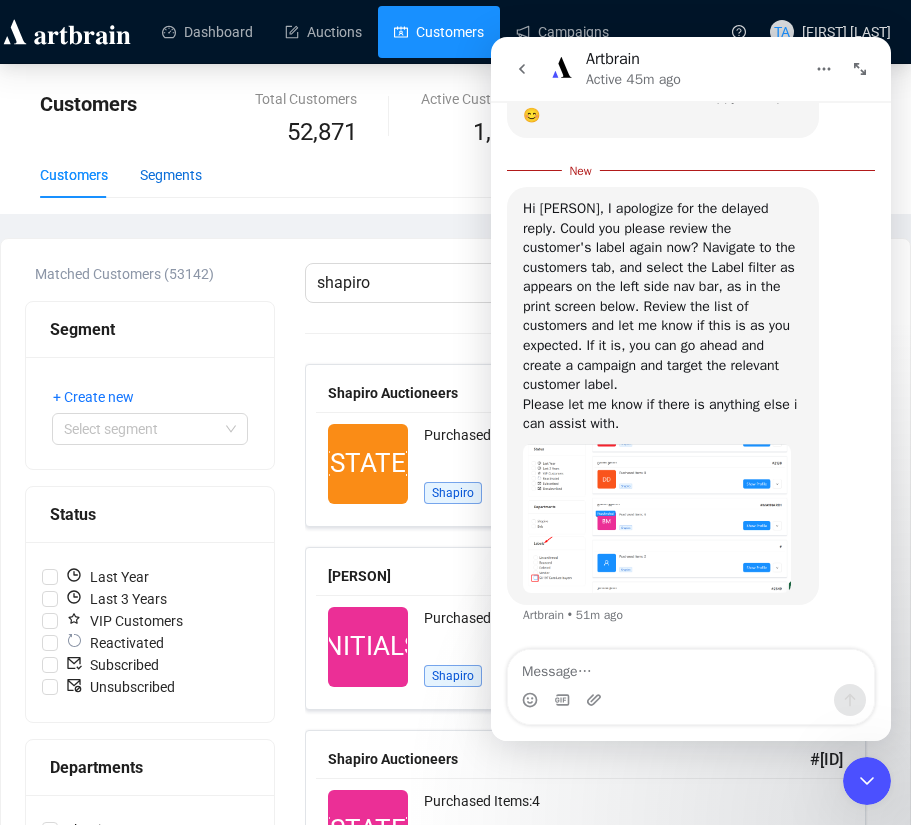 click on "Segments" at bounding box center (171, 175) 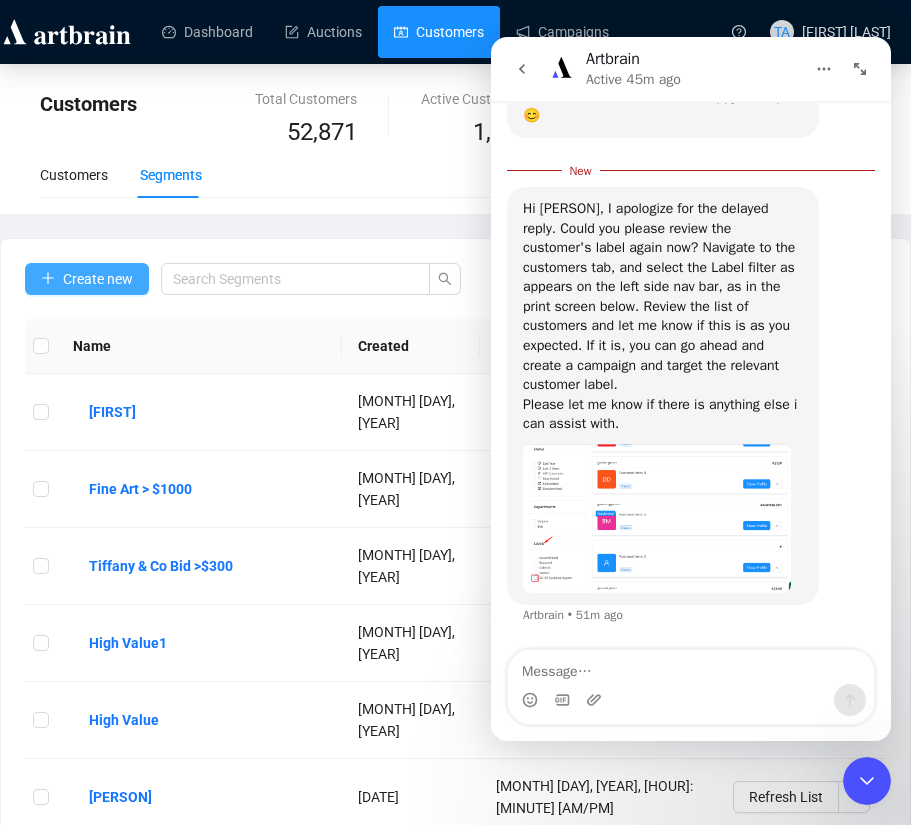 click on "Create new" at bounding box center (98, 279) 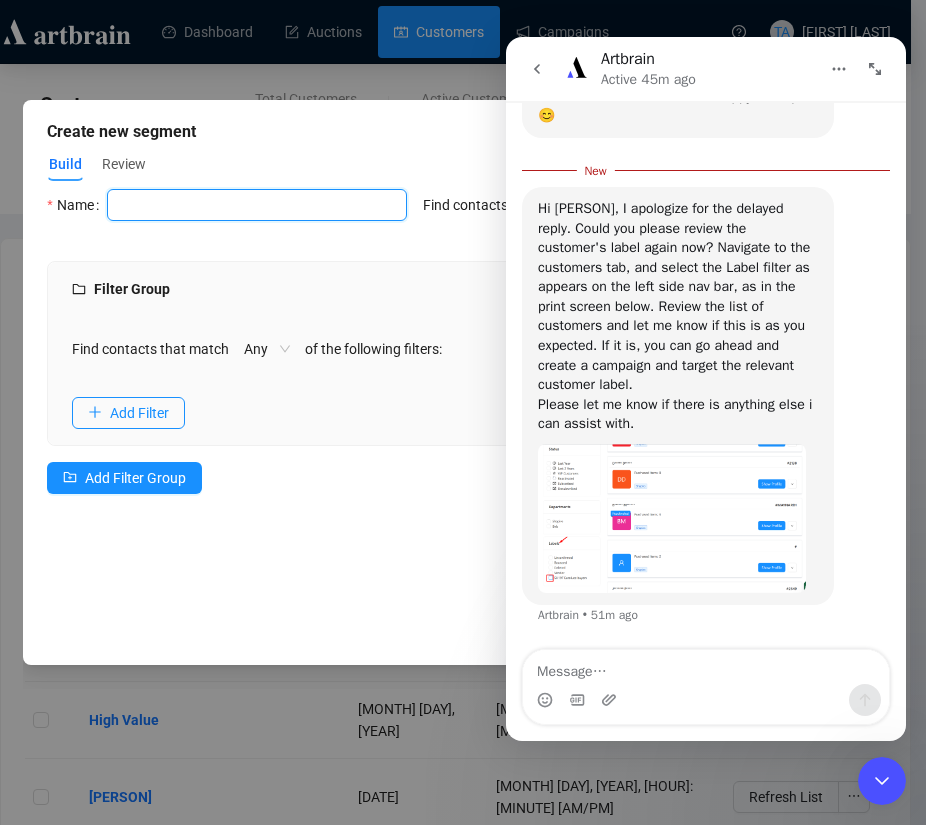 click at bounding box center (257, 205) 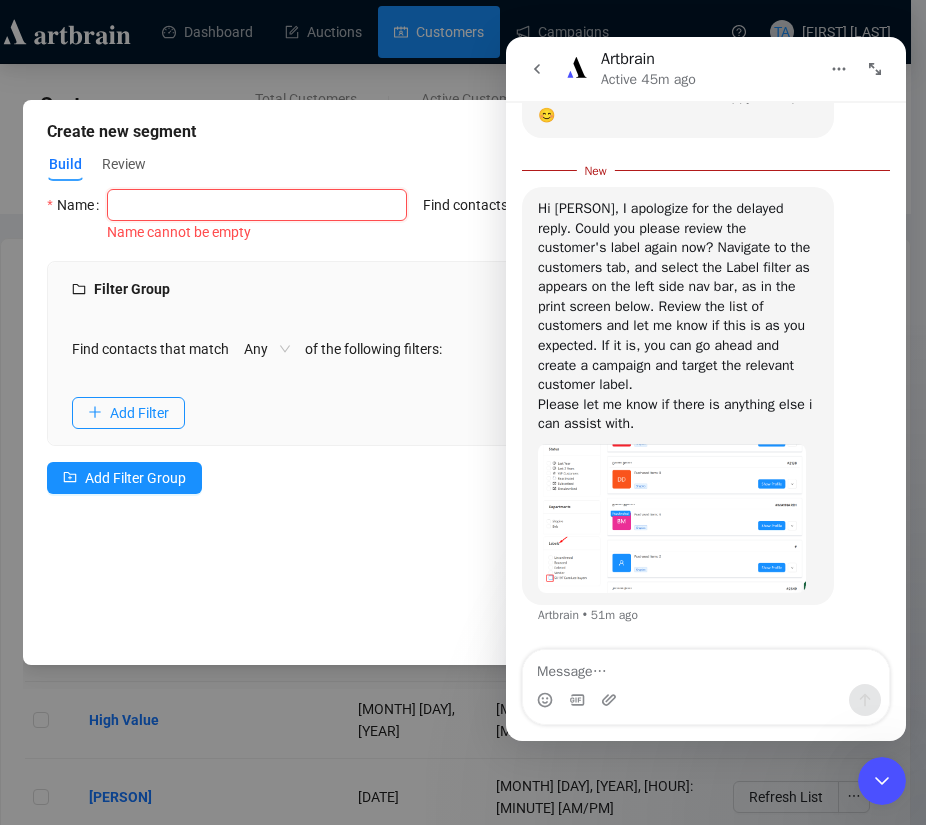 type on "SH197 Euroluce buyers" 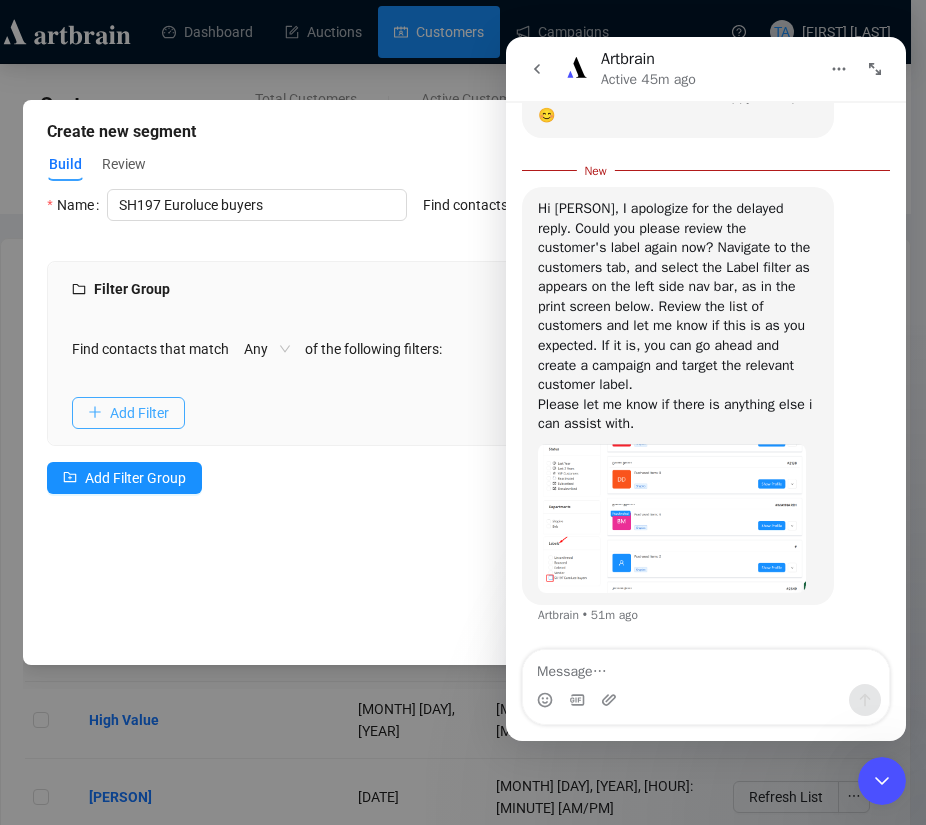 click on "Add Filter" at bounding box center [139, 413] 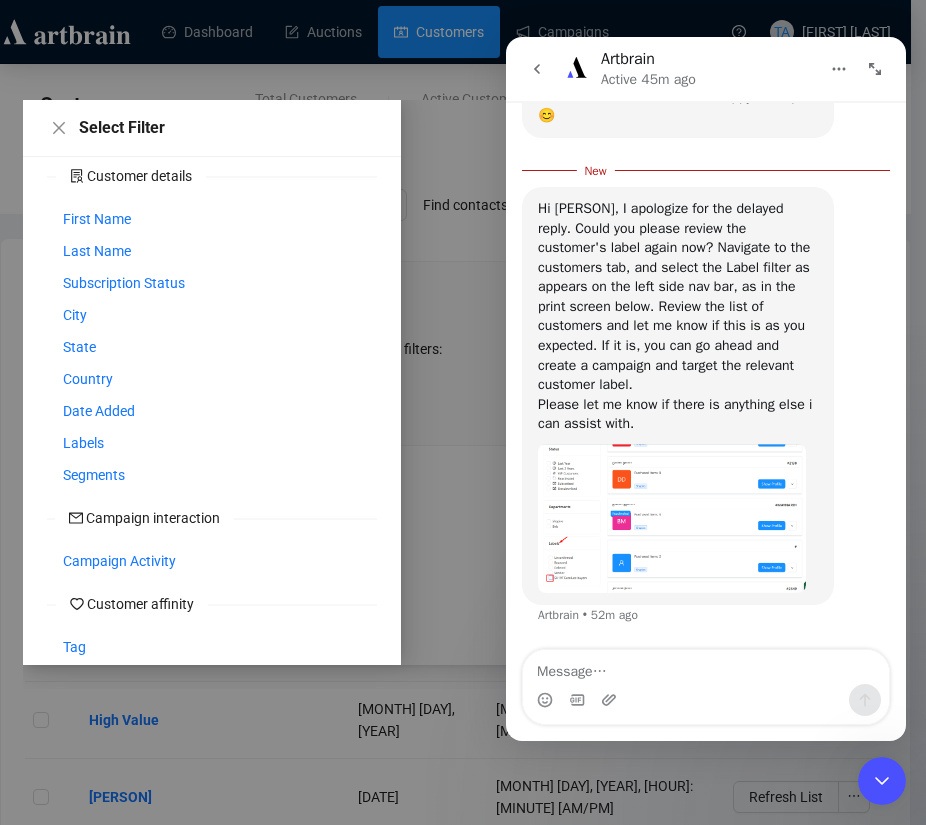 scroll, scrollTop: 0, scrollLeft: 0, axis: both 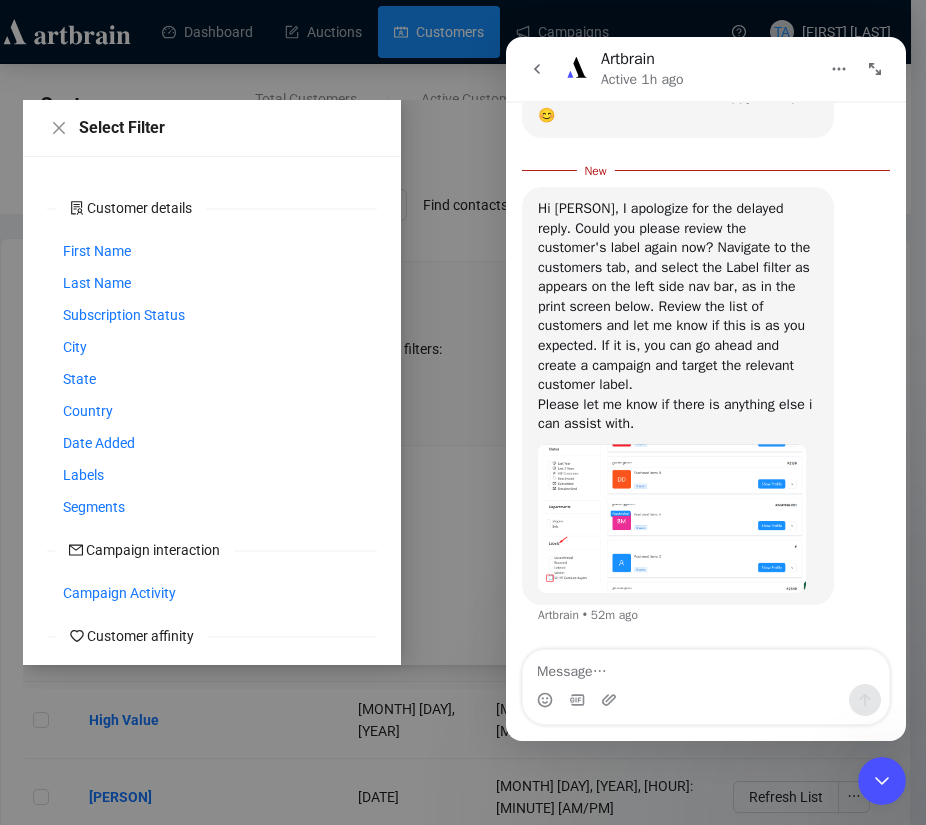 click at bounding box center [672, 518] 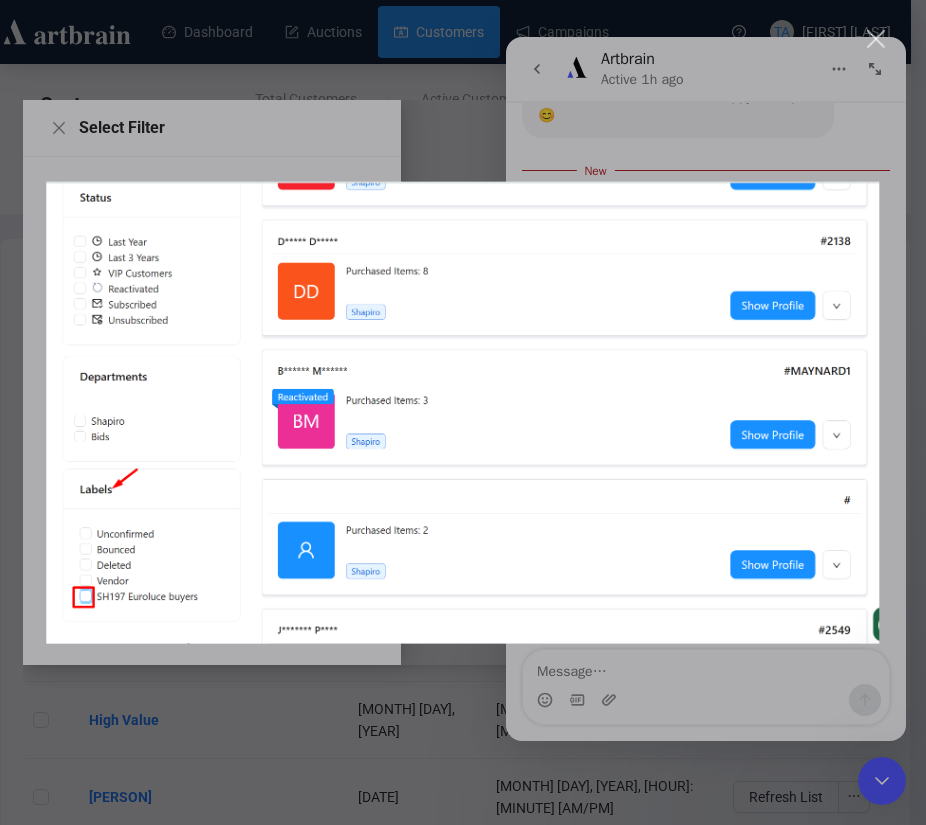 scroll, scrollTop: 0, scrollLeft: 0, axis: both 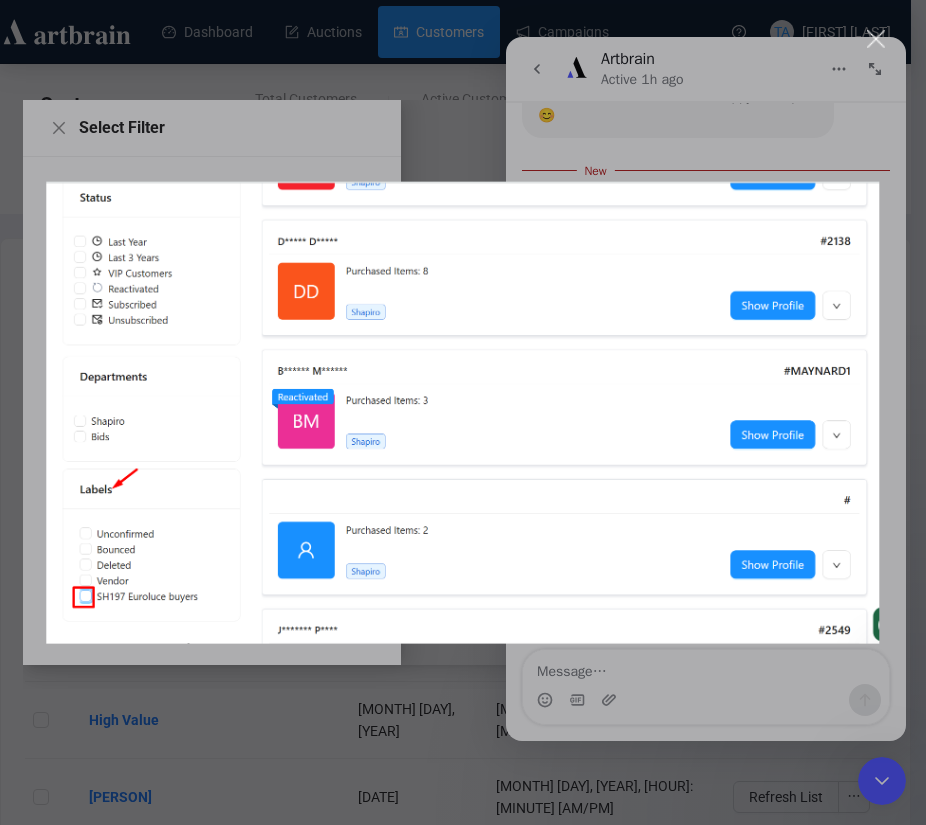 click at bounding box center [462, 412] 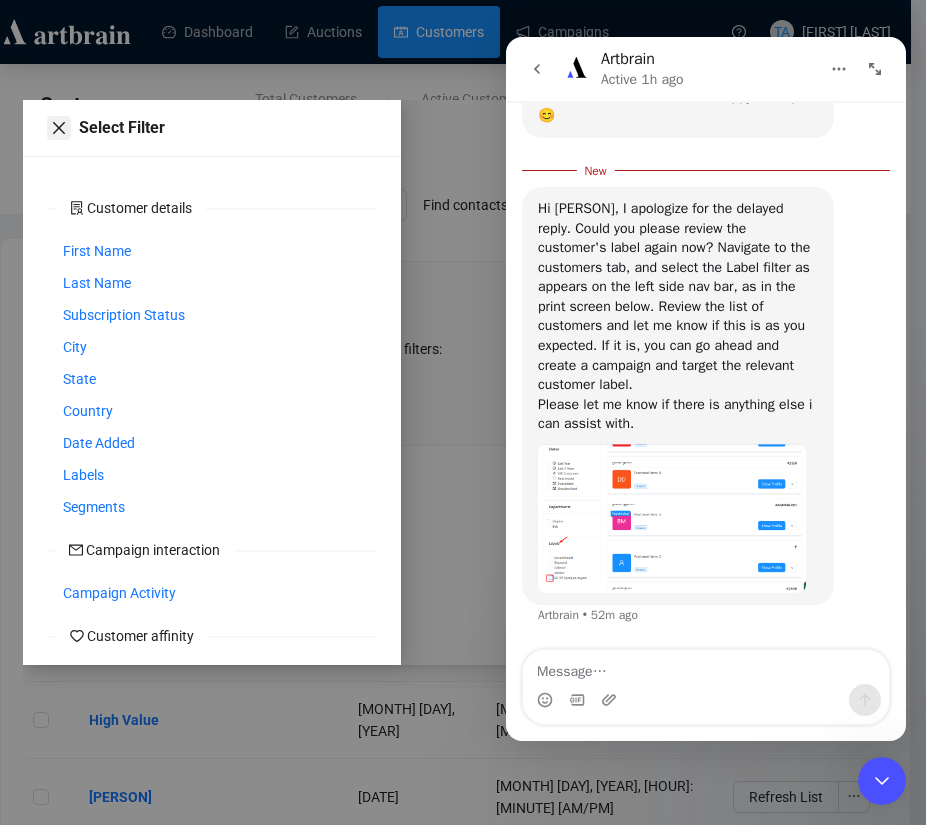 click 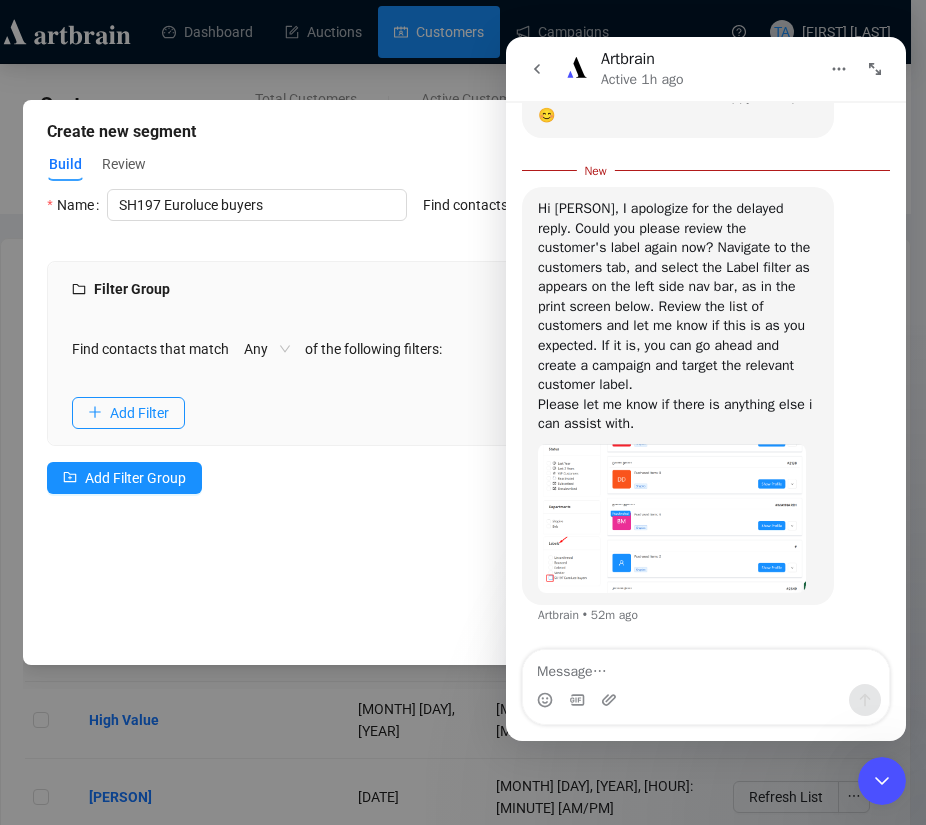 click on "Cancel Review Segment" at bounding box center (463, 629) 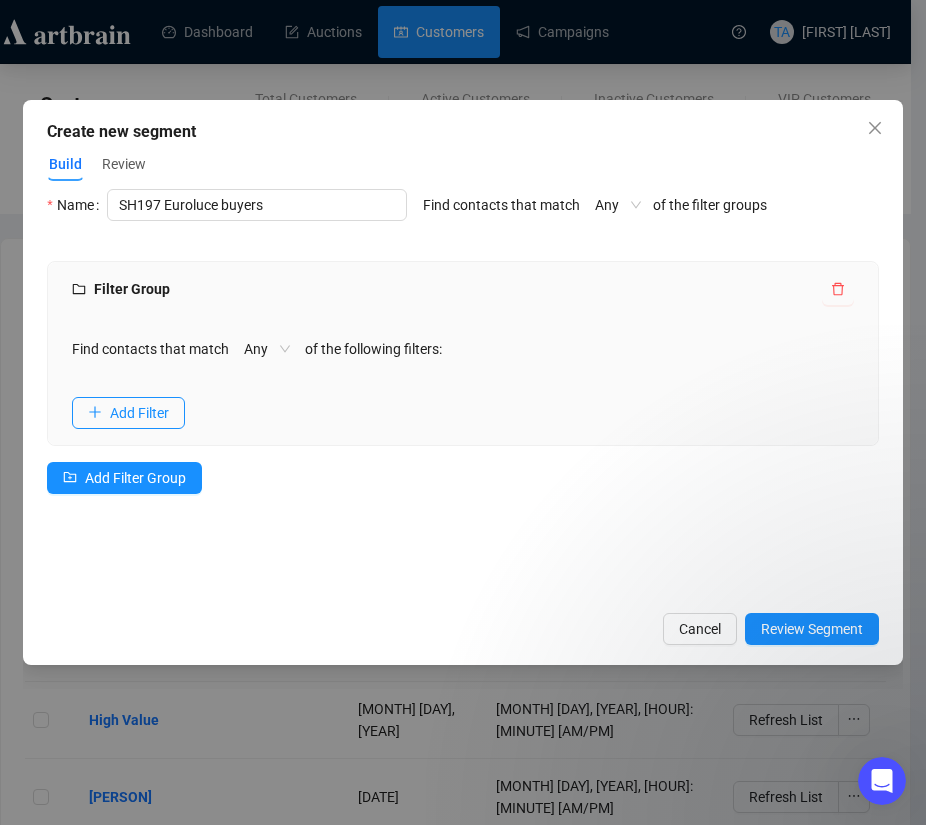 scroll, scrollTop: 0, scrollLeft: 0, axis: both 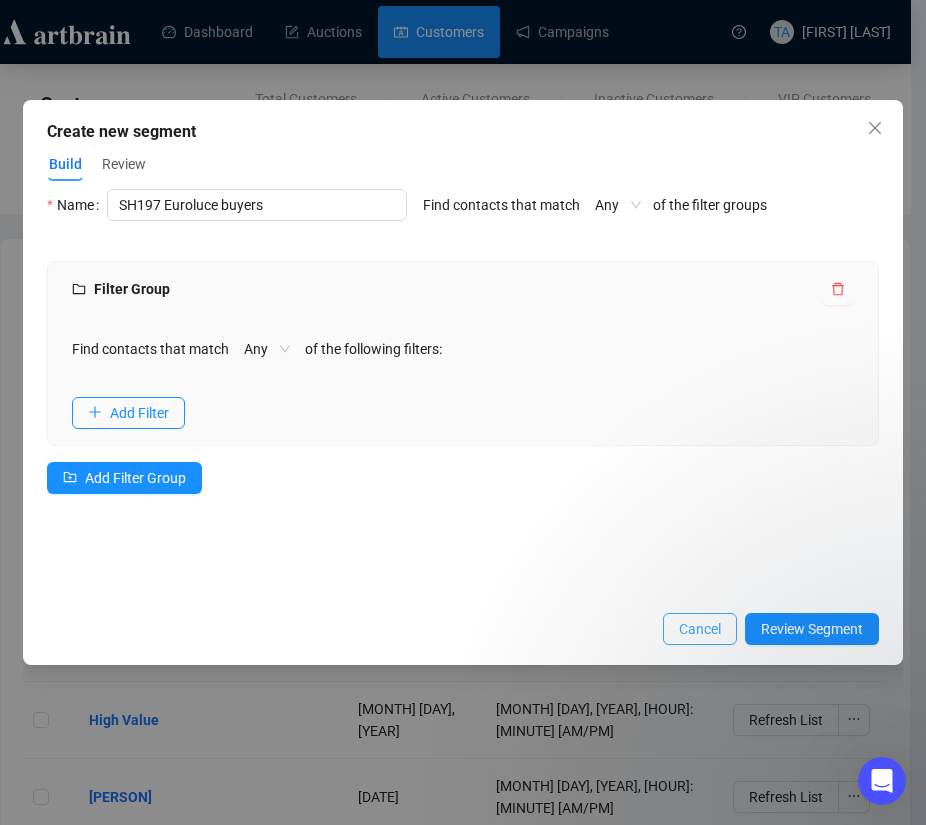 click on "Cancel" at bounding box center (700, 629) 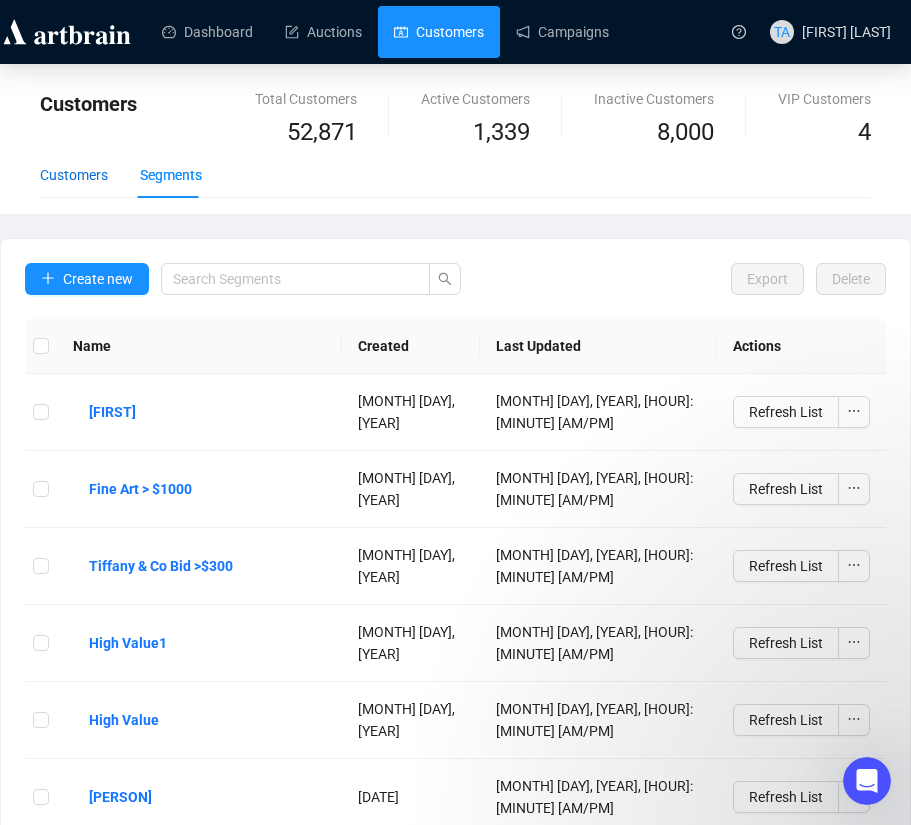 click on "Customers" at bounding box center [74, 175] 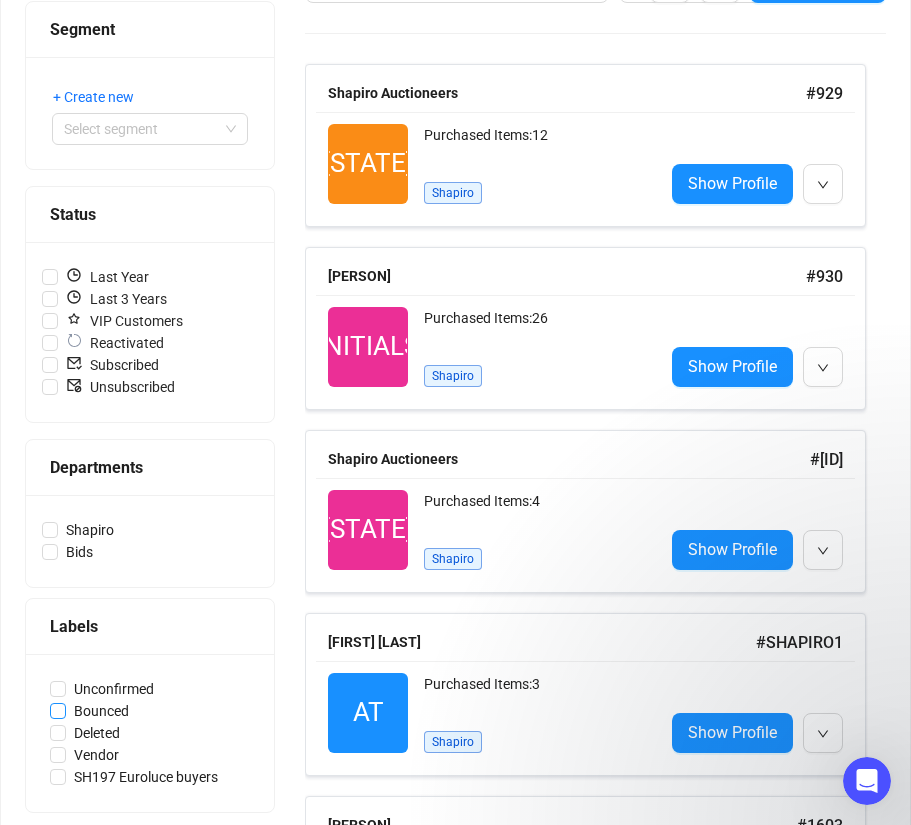 scroll, scrollTop: 400, scrollLeft: 0, axis: vertical 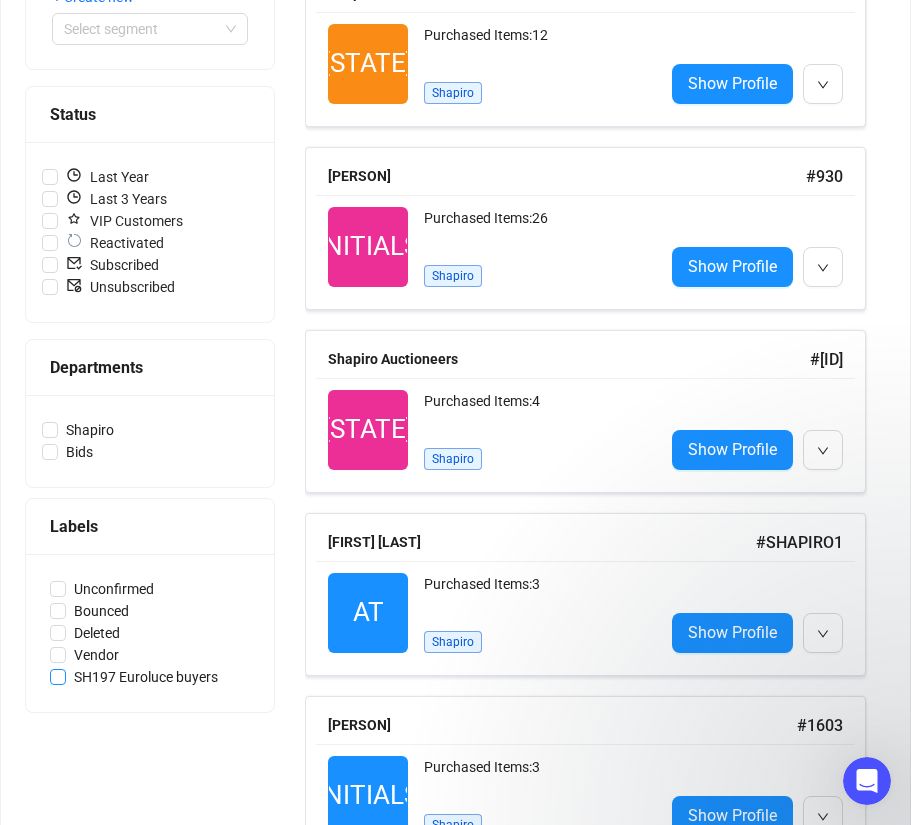 click on "SH197 Euroluce buyers" at bounding box center [146, 677] 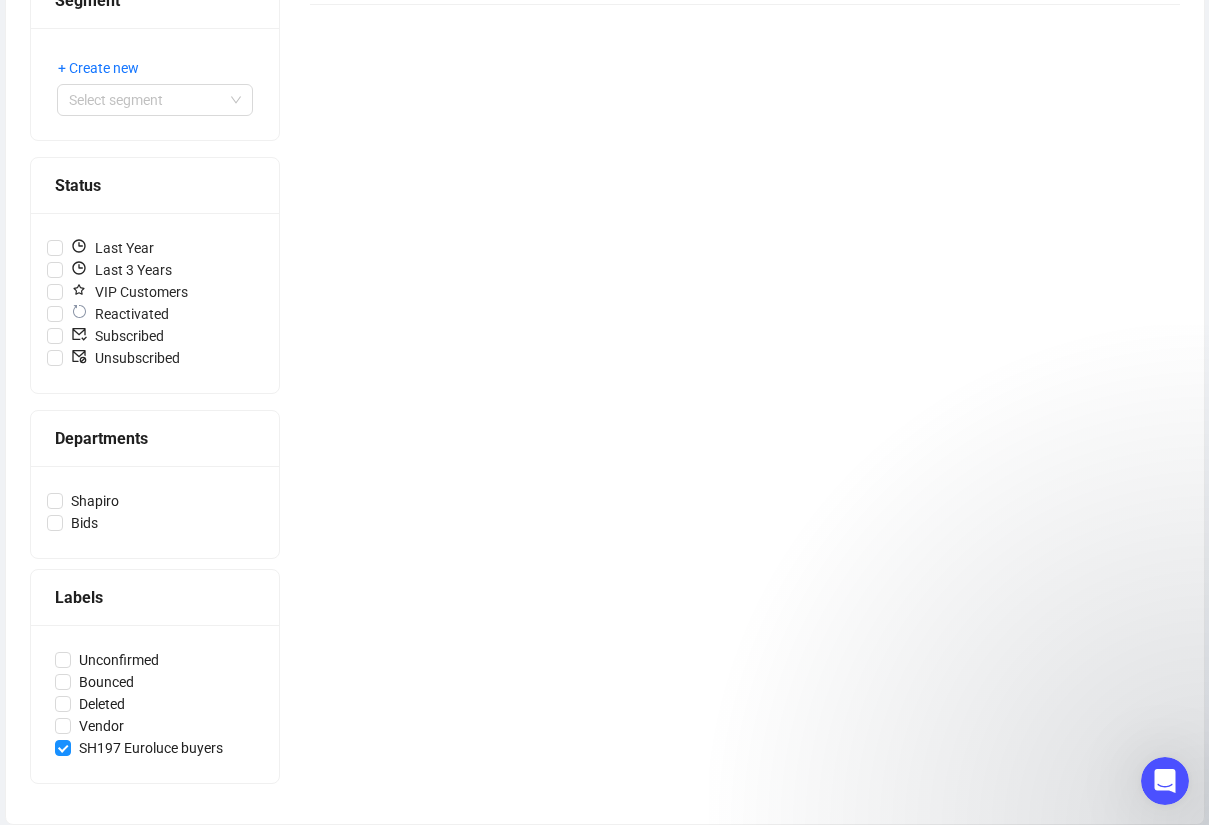 scroll, scrollTop: 0, scrollLeft: 0, axis: both 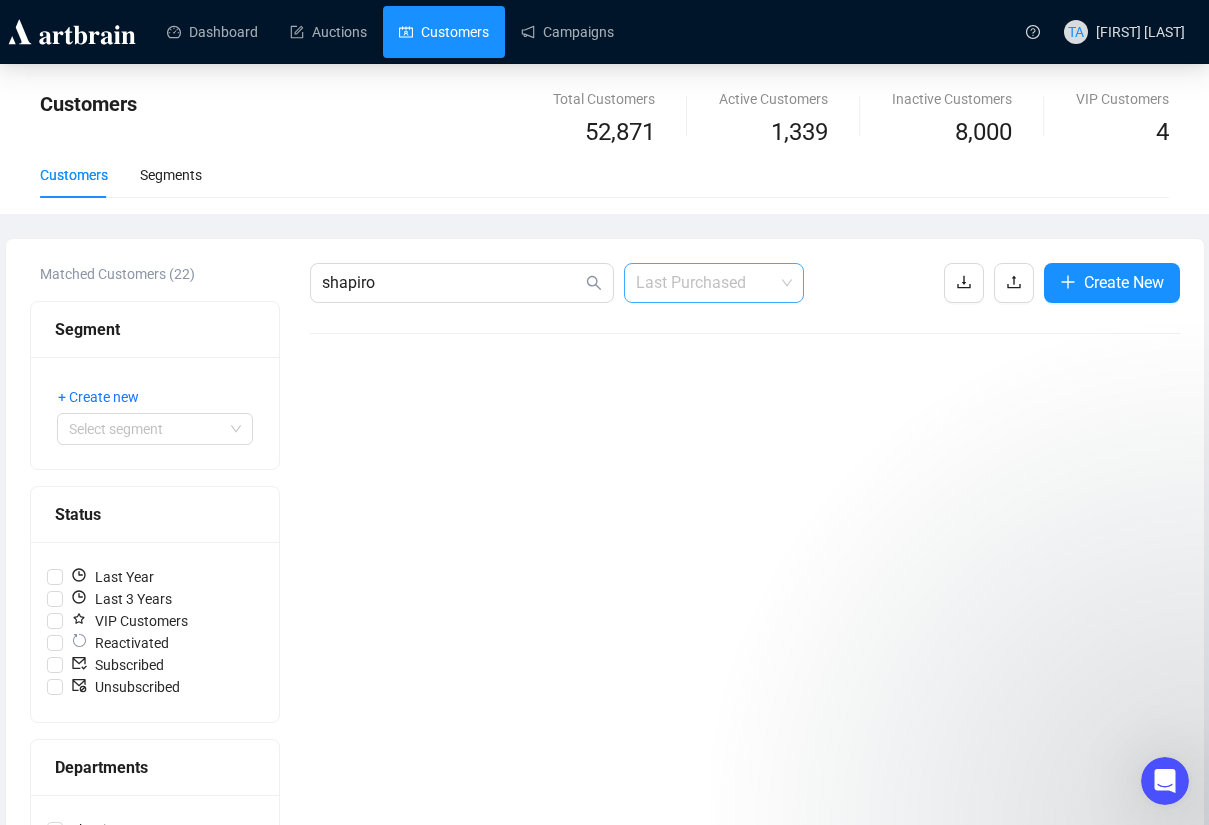 click on "Last Purchased" at bounding box center (714, 283) 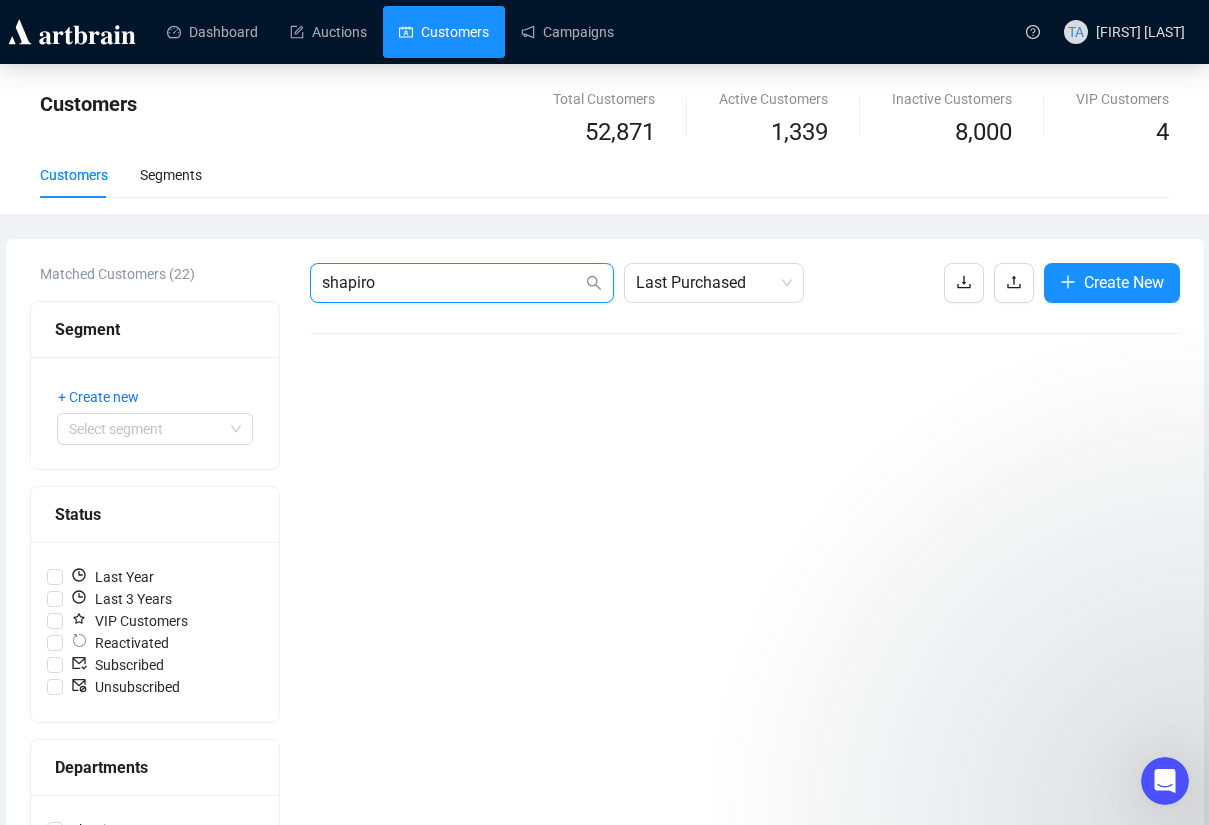 drag, startPoint x: 543, startPoint y: 273, endPoint x: 272, endPoint y: 285, distance: 271.26556 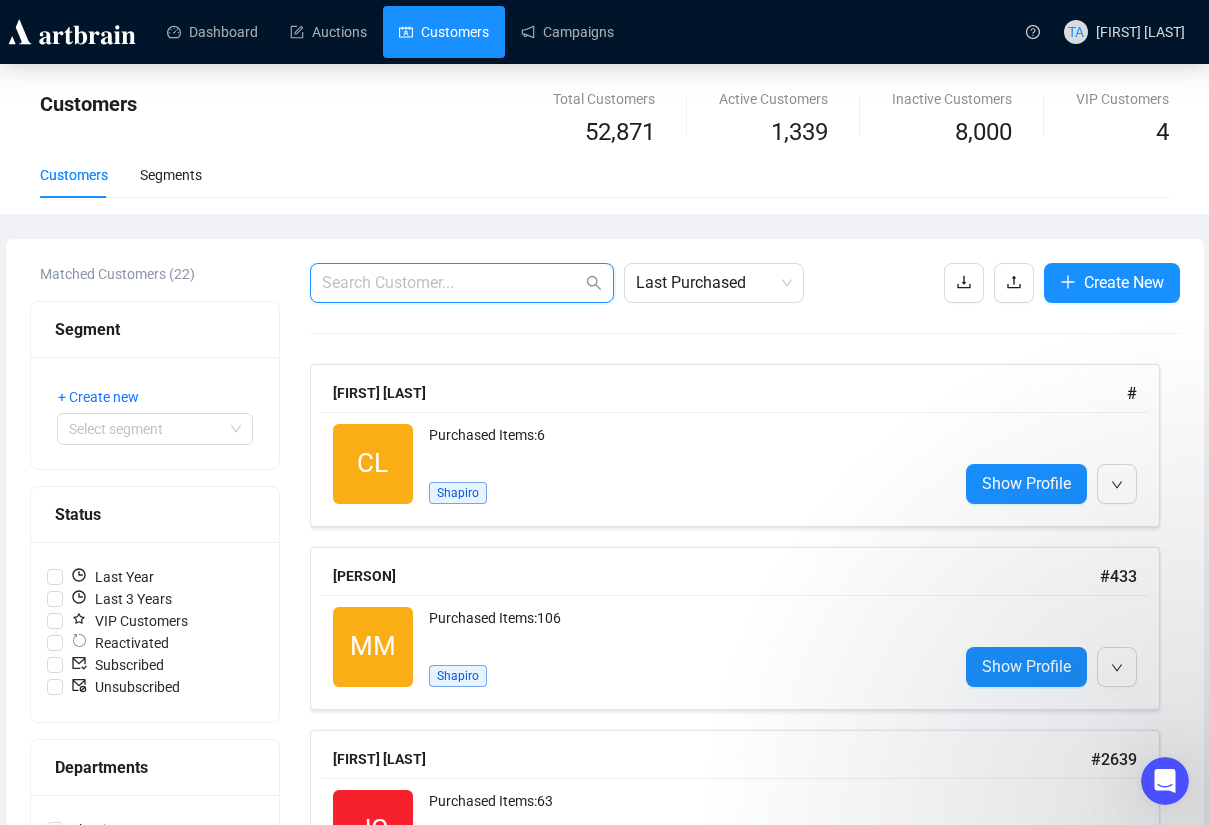 type 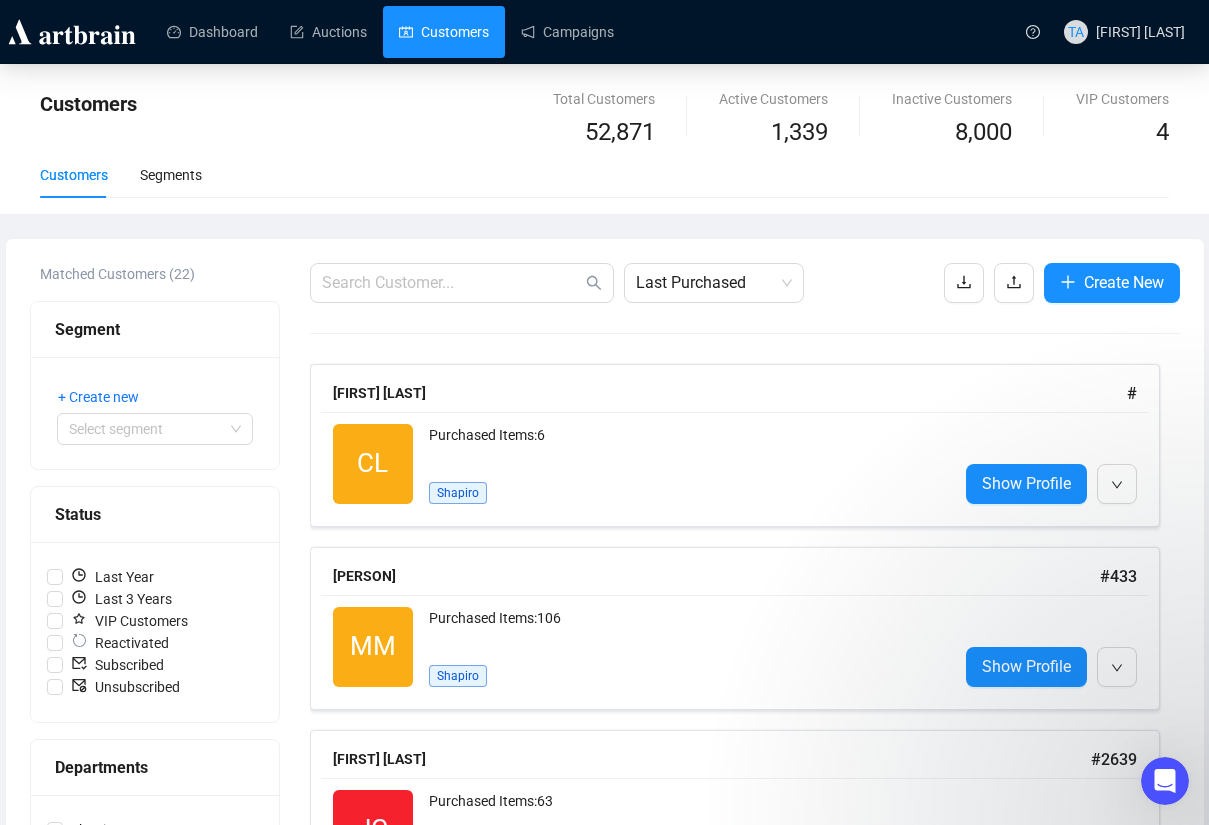 click on "Customers Segments" at bounding box center (604, 183) 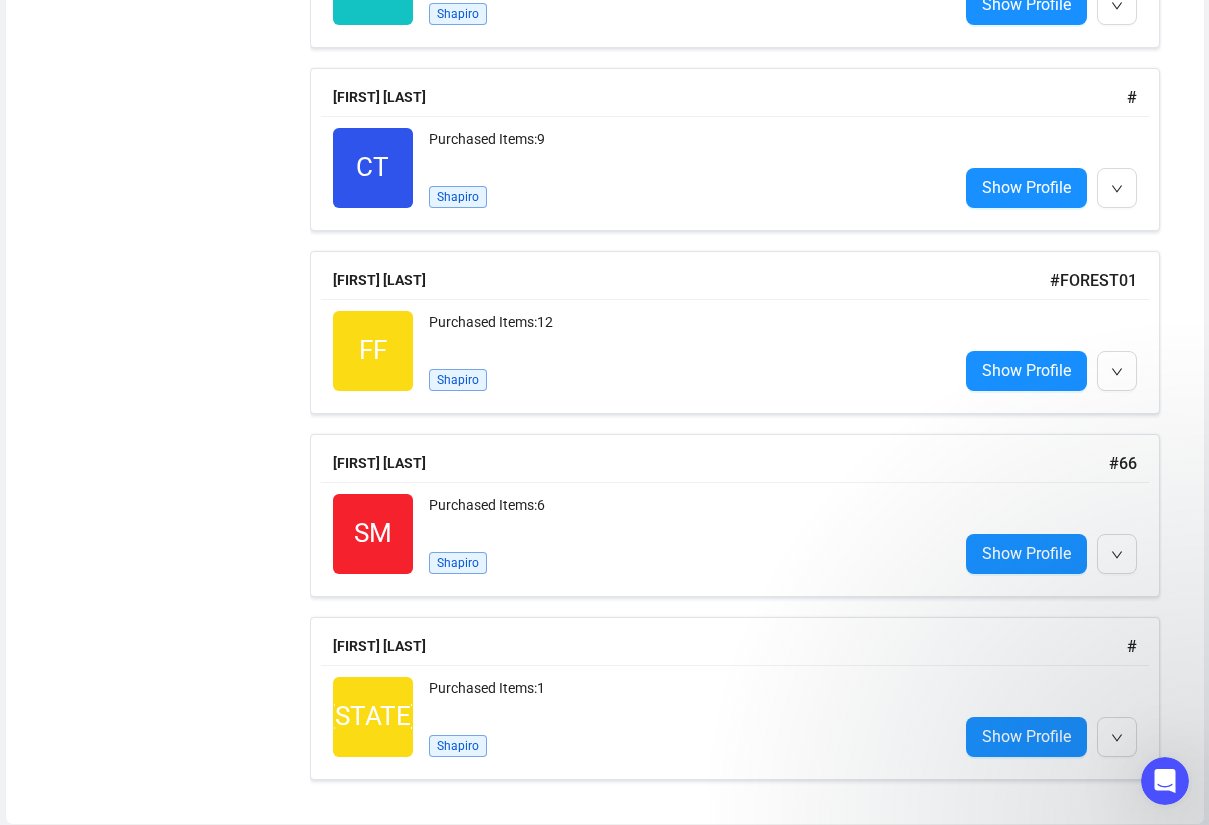 scroll, scrollTop: 3590, scrollLeft: 0, axis: vertical 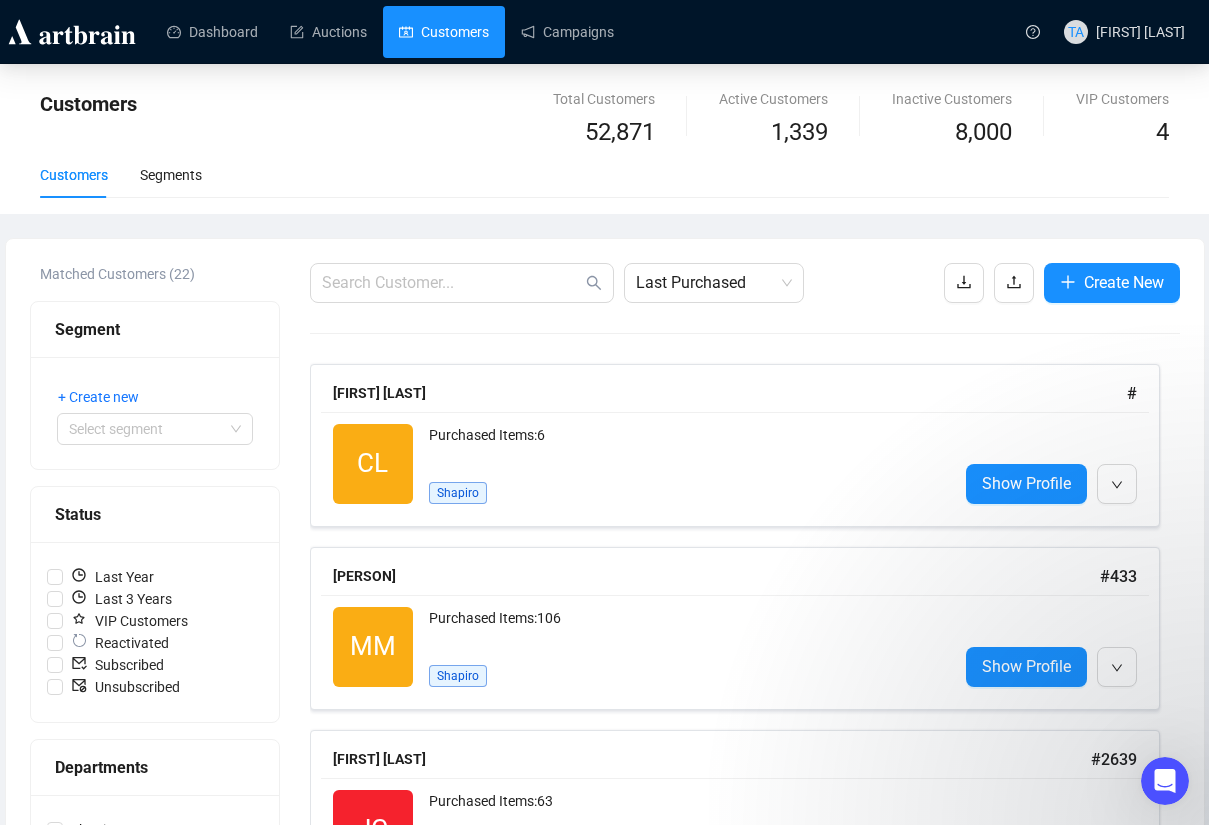 drag, startPoint x: 1165, startPoint y: 791, endPoint x: 2280, endPoint y: 1221, distance: 1195.0419 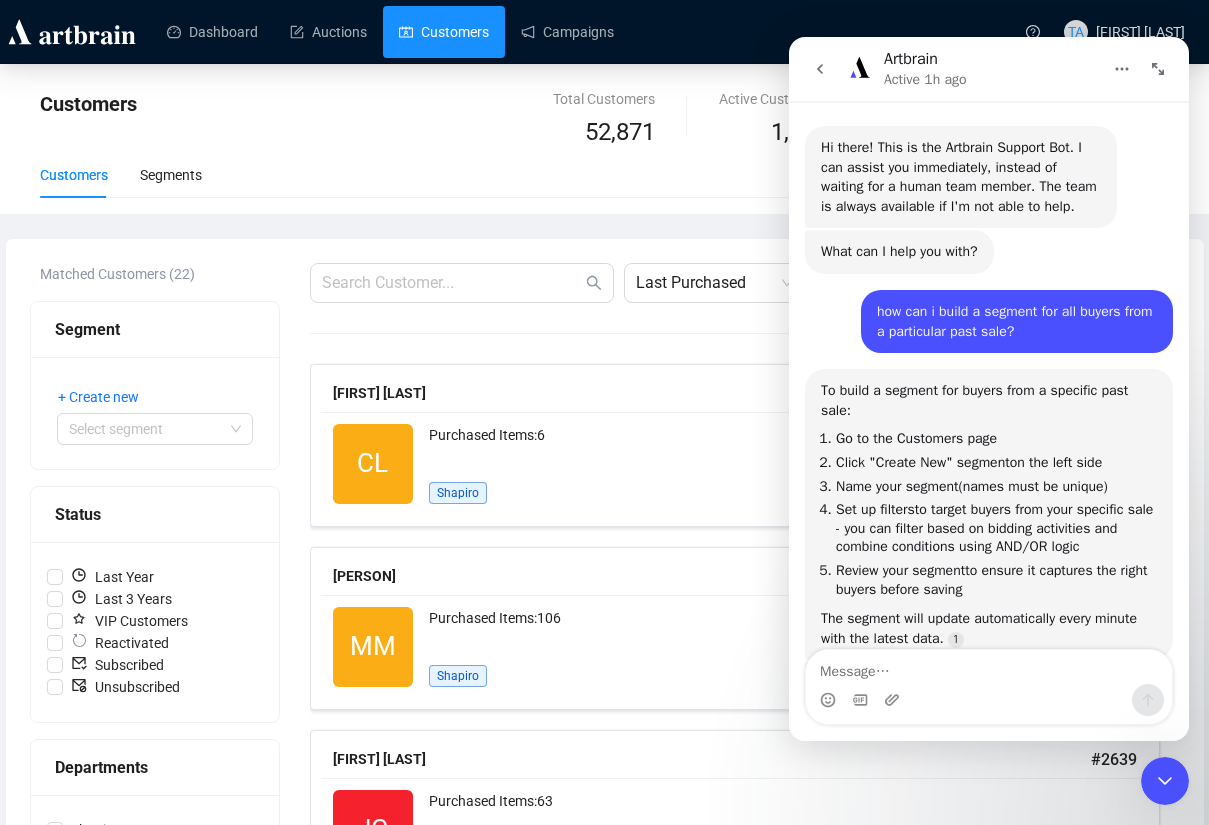 scroll, scrollTop: 7219, scrollLeft: 0, axis: vertical 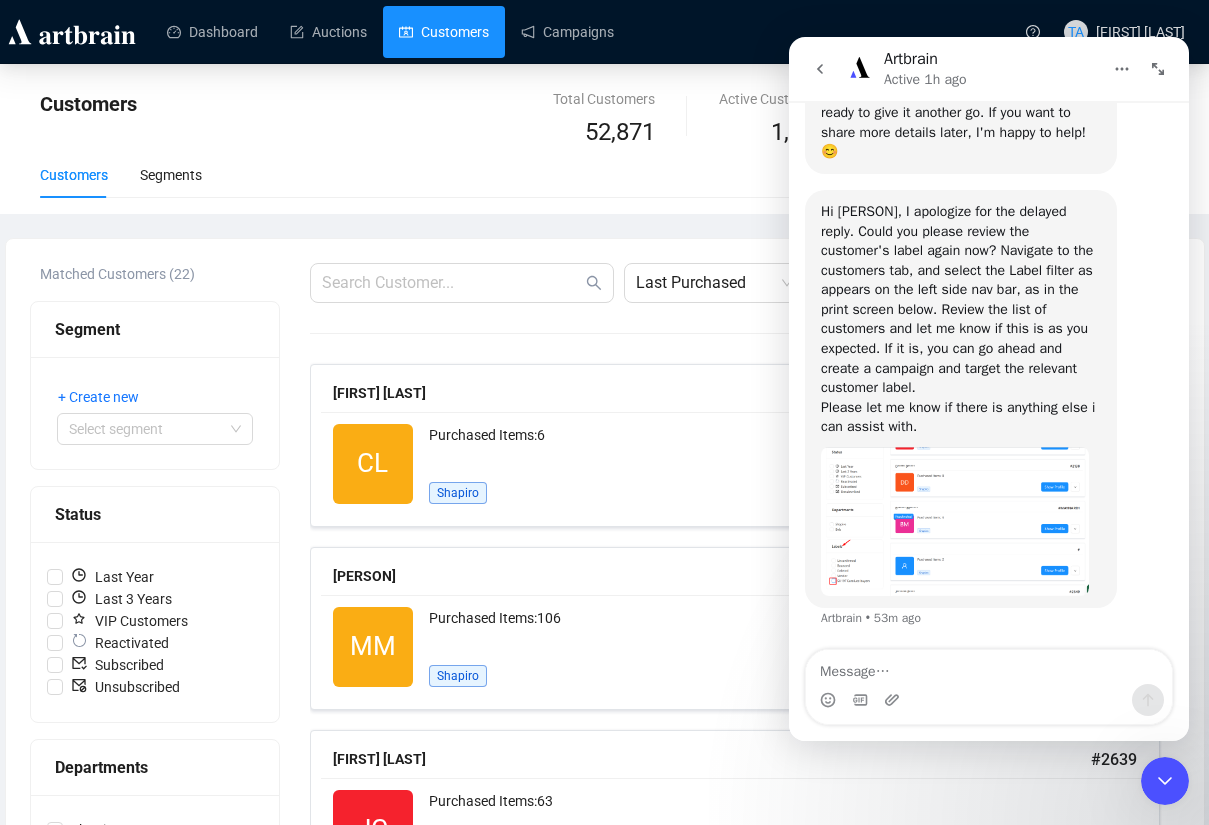 click at bounding box center (989, 667) 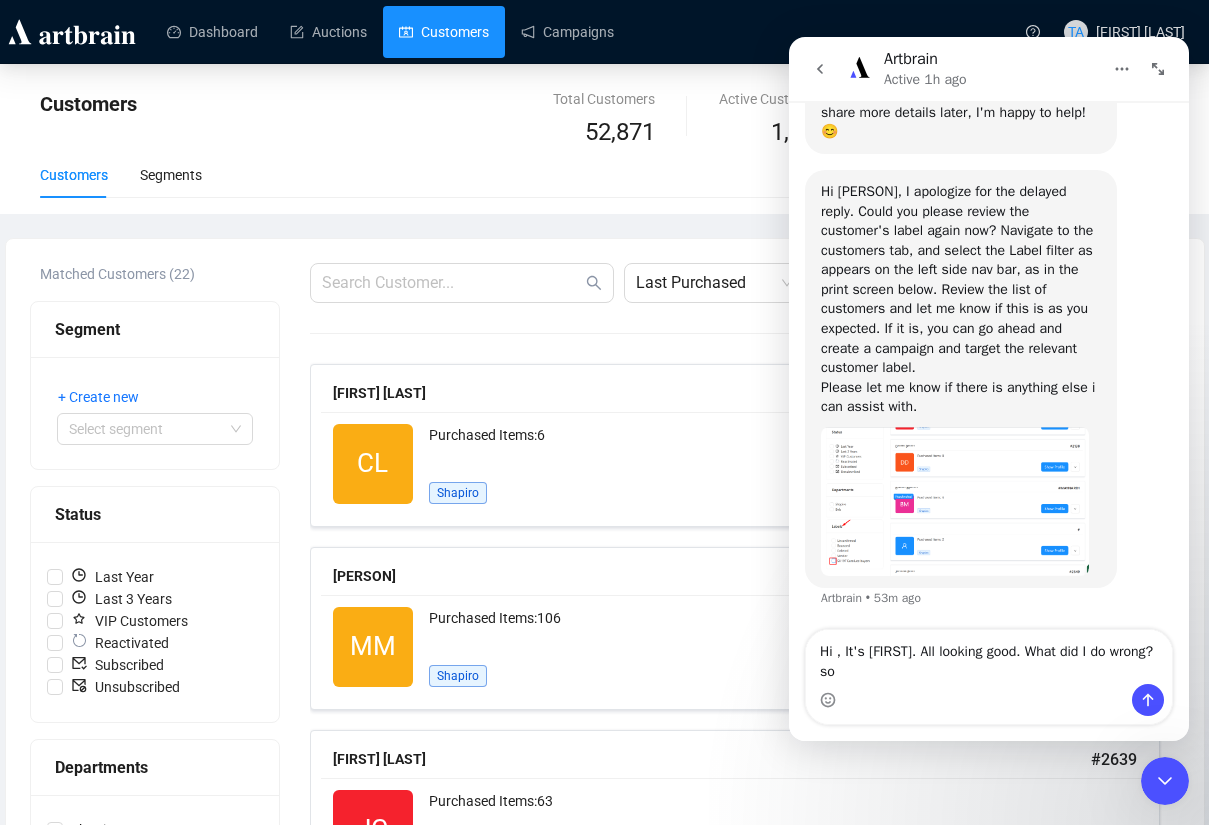 scroll, scrollTop: 7239, scrollLeft: 0, axis: vertical 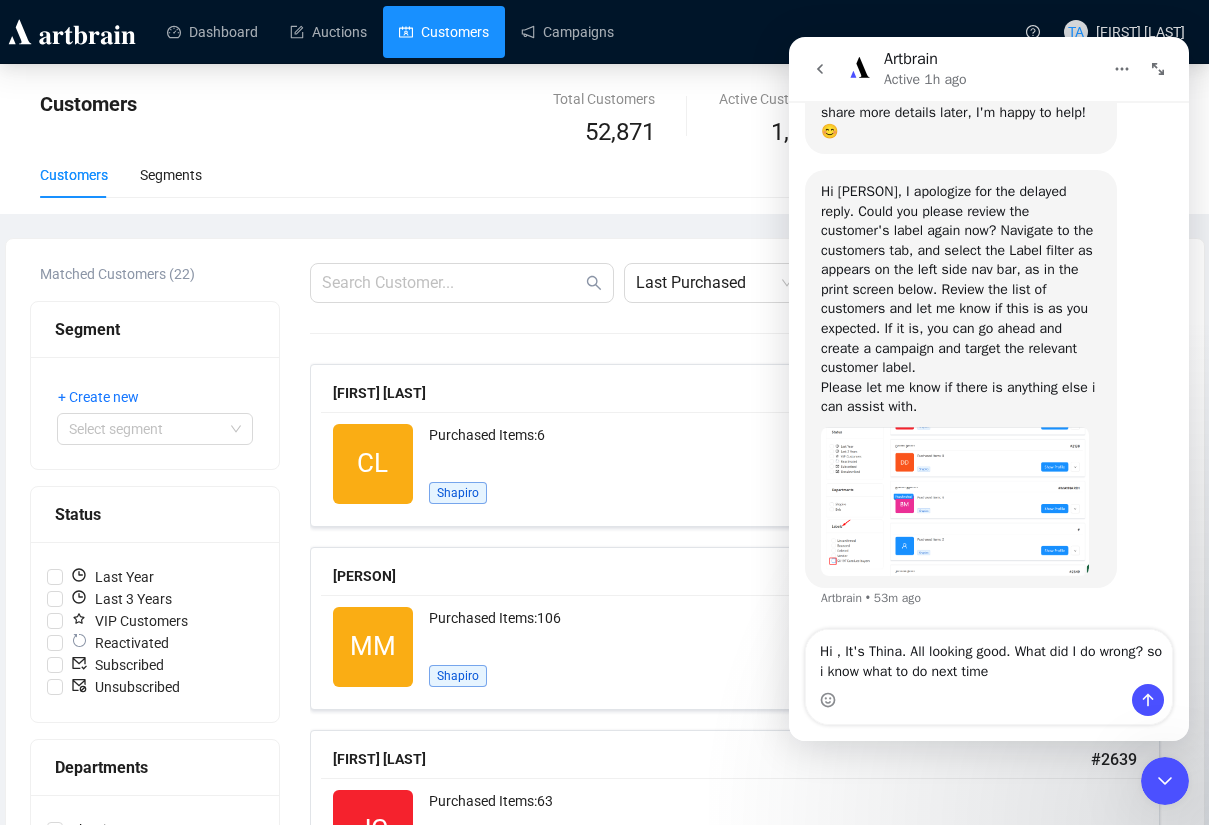 type on "Hi , It's Thina. All looking good. What did I do wrong? so i know what to do next time?" 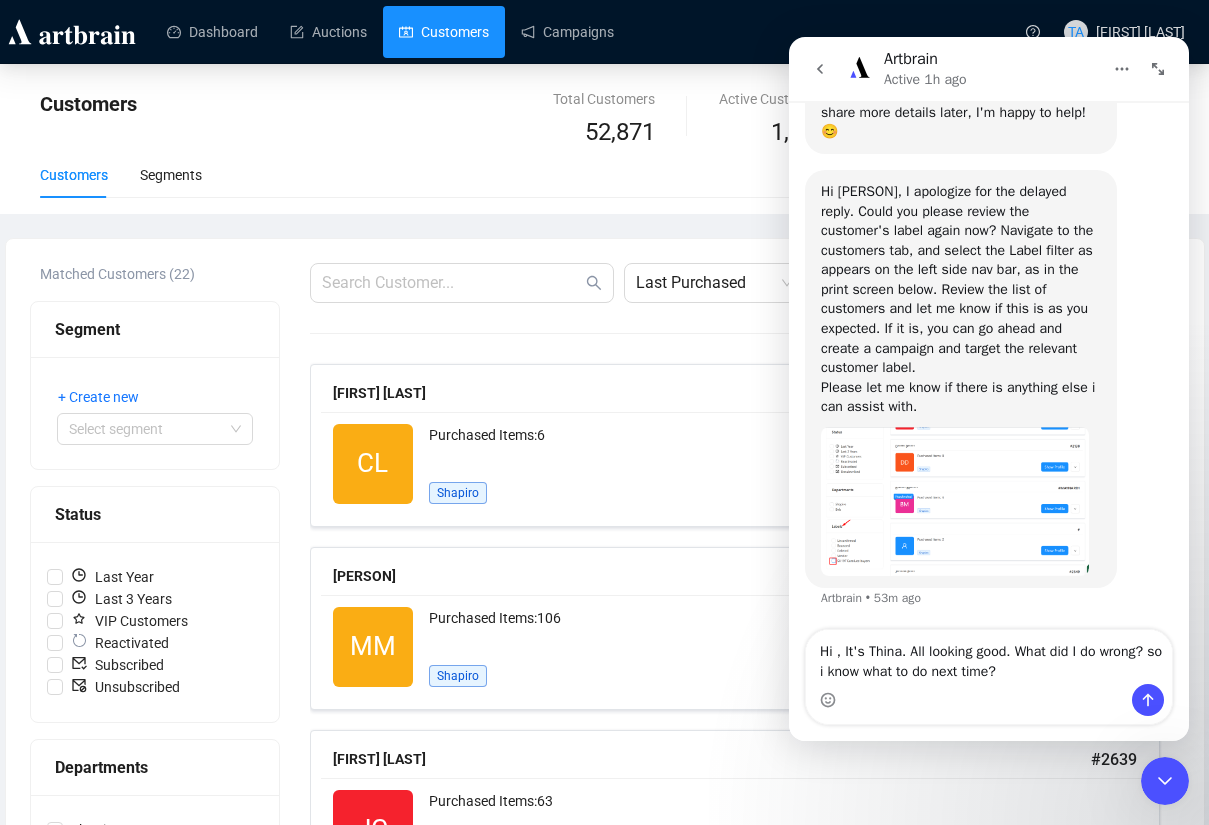 type 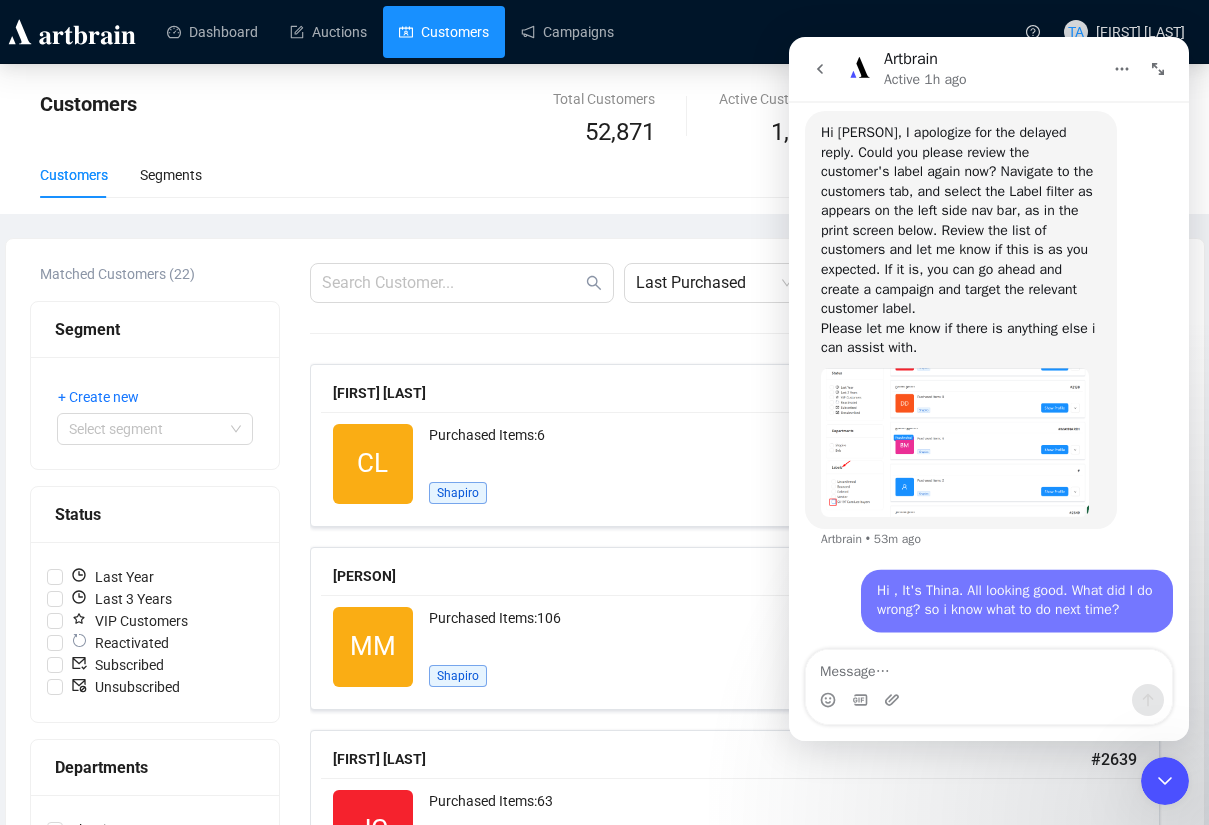 scroll, scrollTop: 7299, scrollLeft: 0, axis: vertical 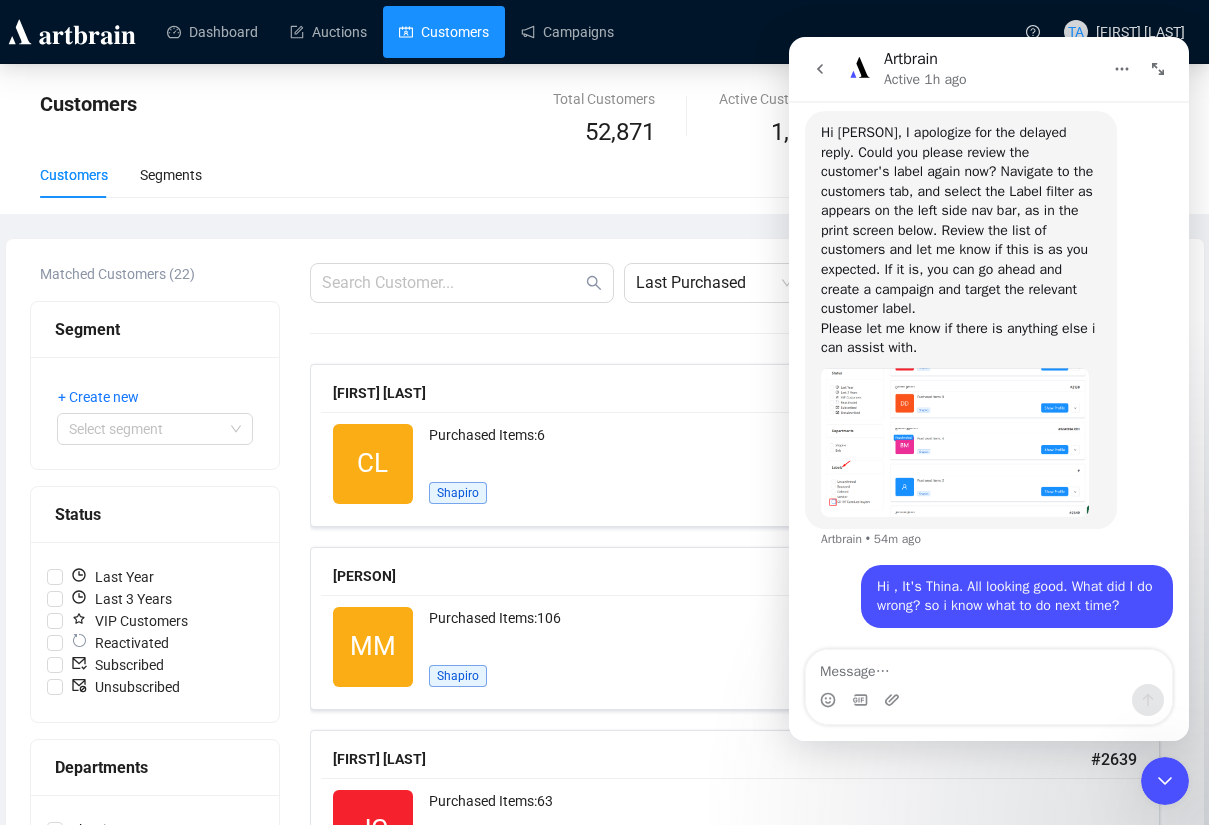 click on "Customers Segments" at bounding box center [604, 183] 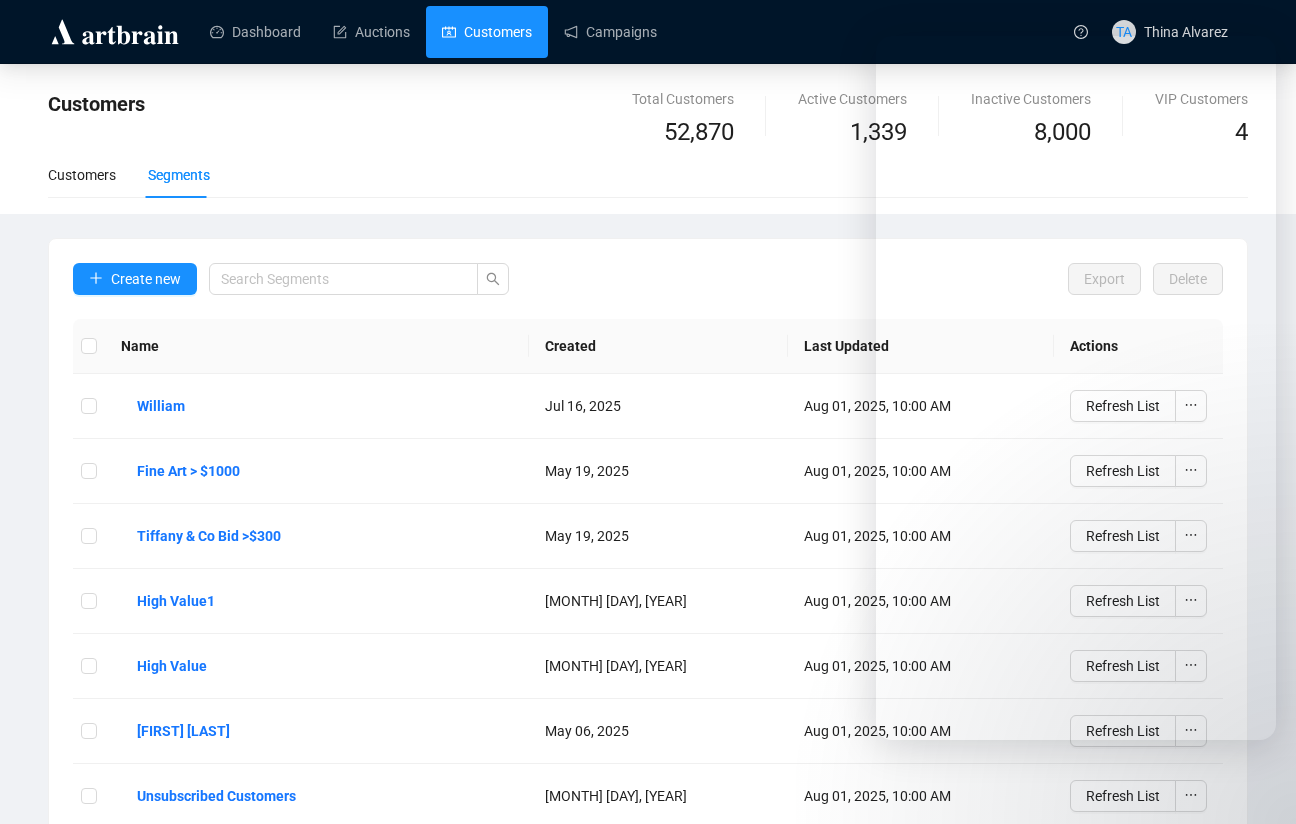scroll, scrollTop: 0, scrollLeft: 0, axis: both 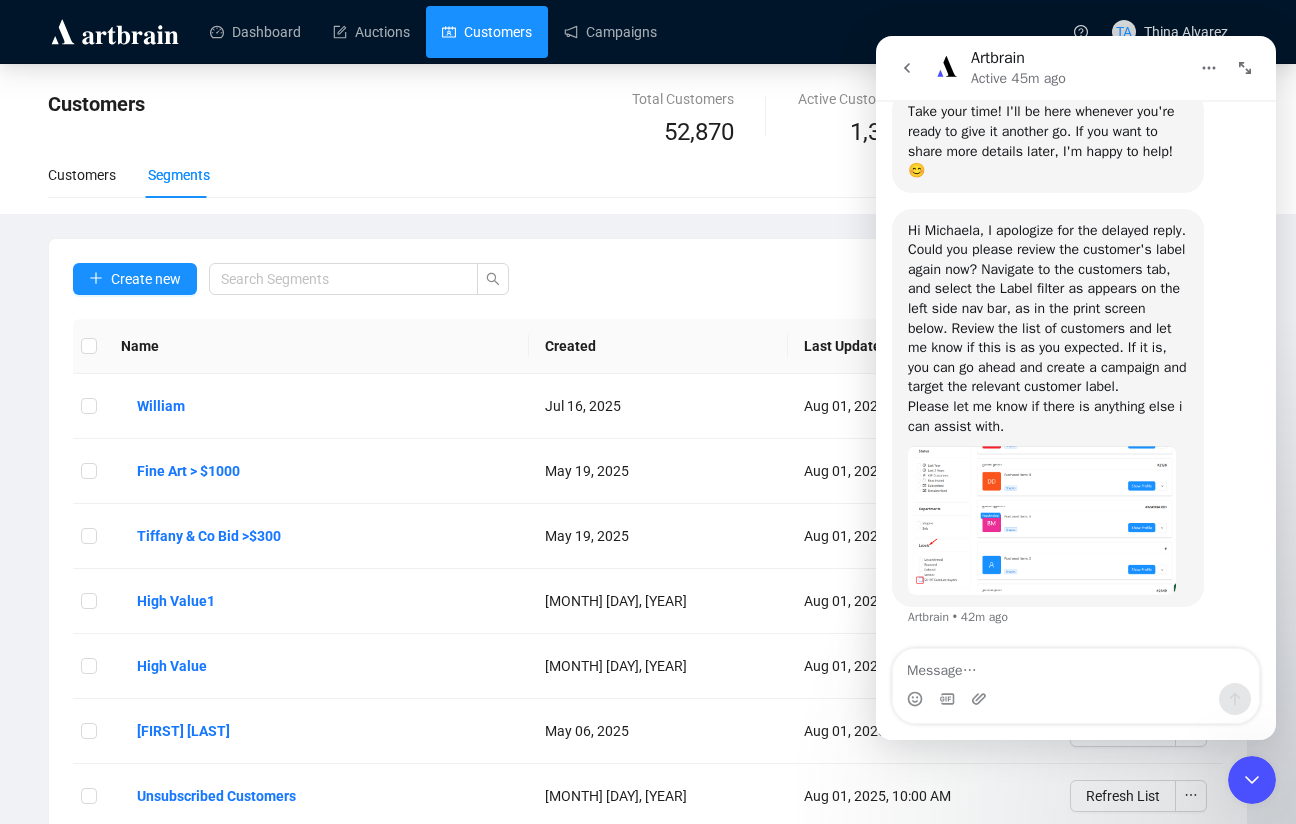 click on "Customers Segments" at bounding box center (648, 175) 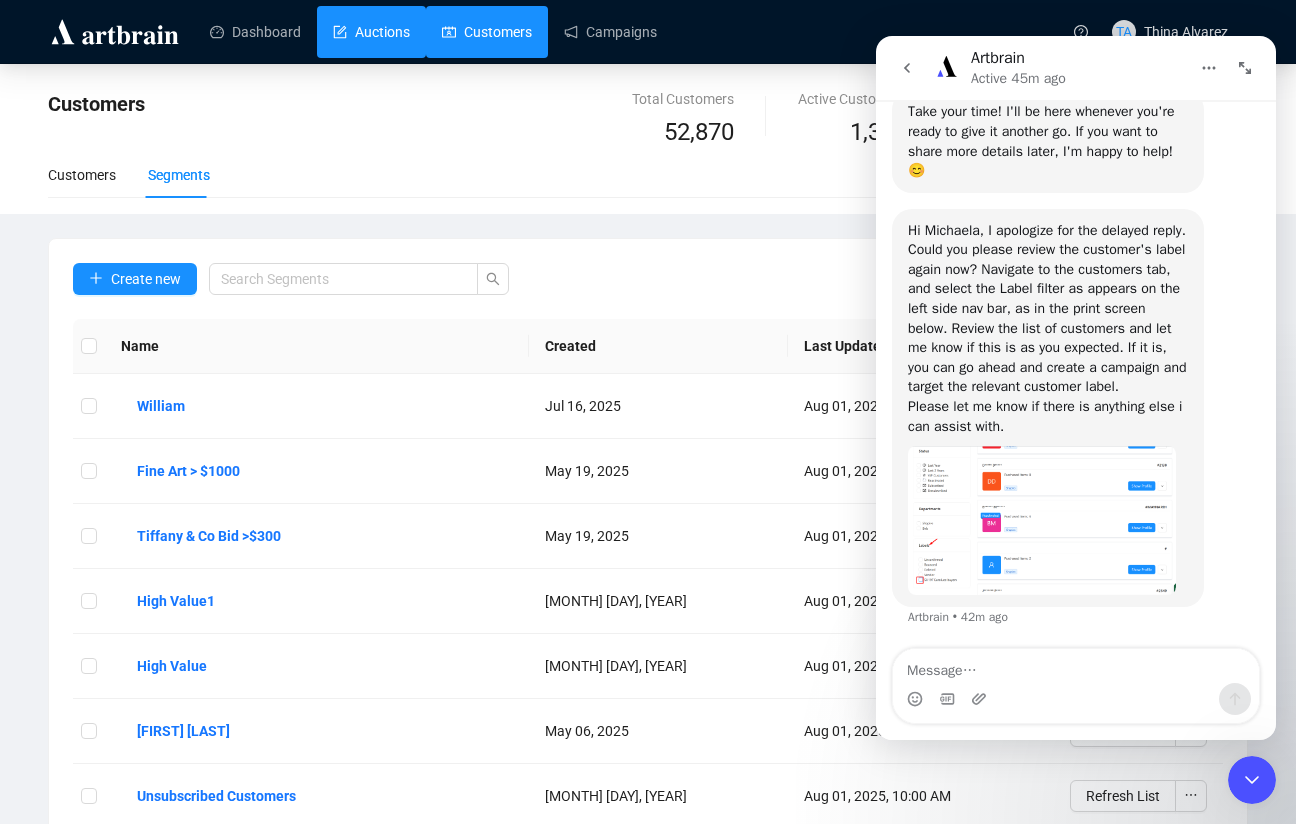 click on "Auctions" at bounding box center (371, 32) 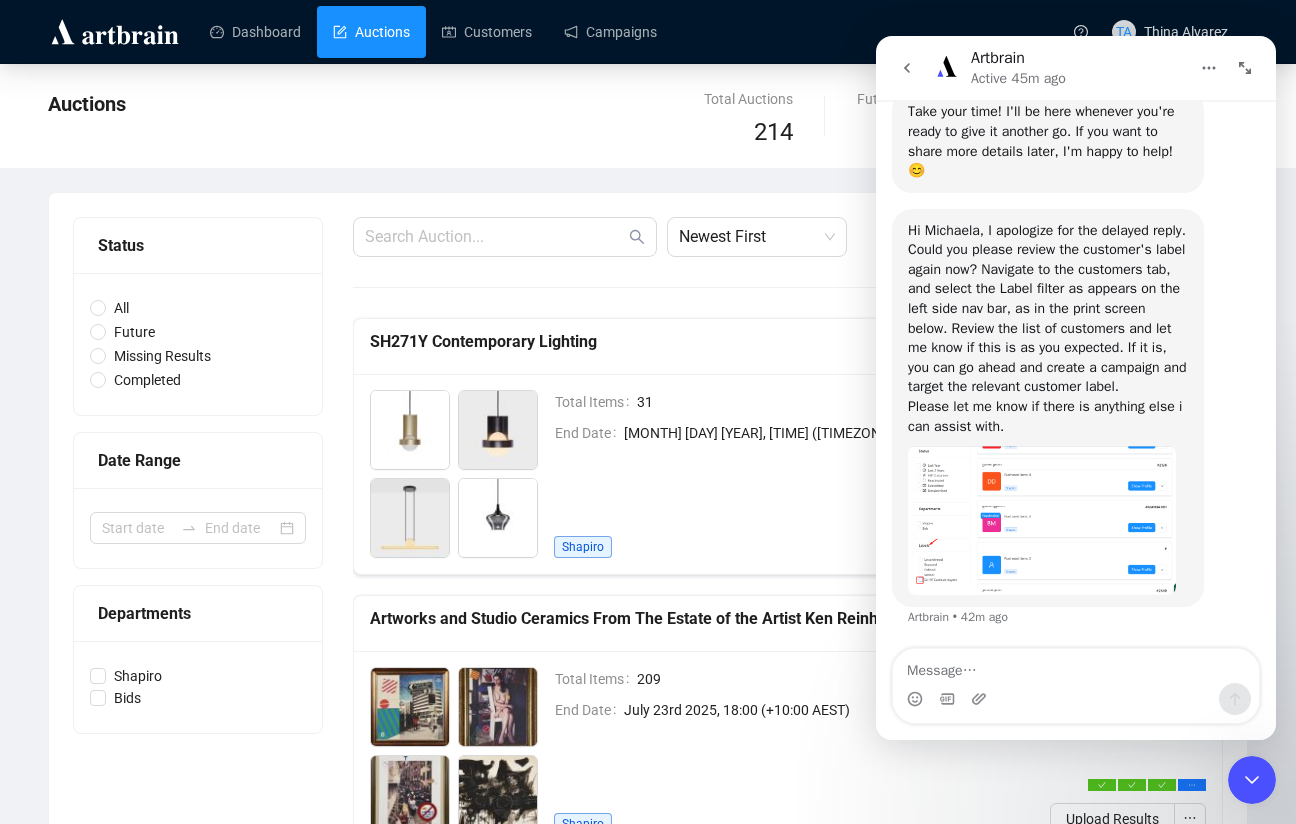 scroll, scrollTop: 200, scrollLeft: 0, axis: vertical 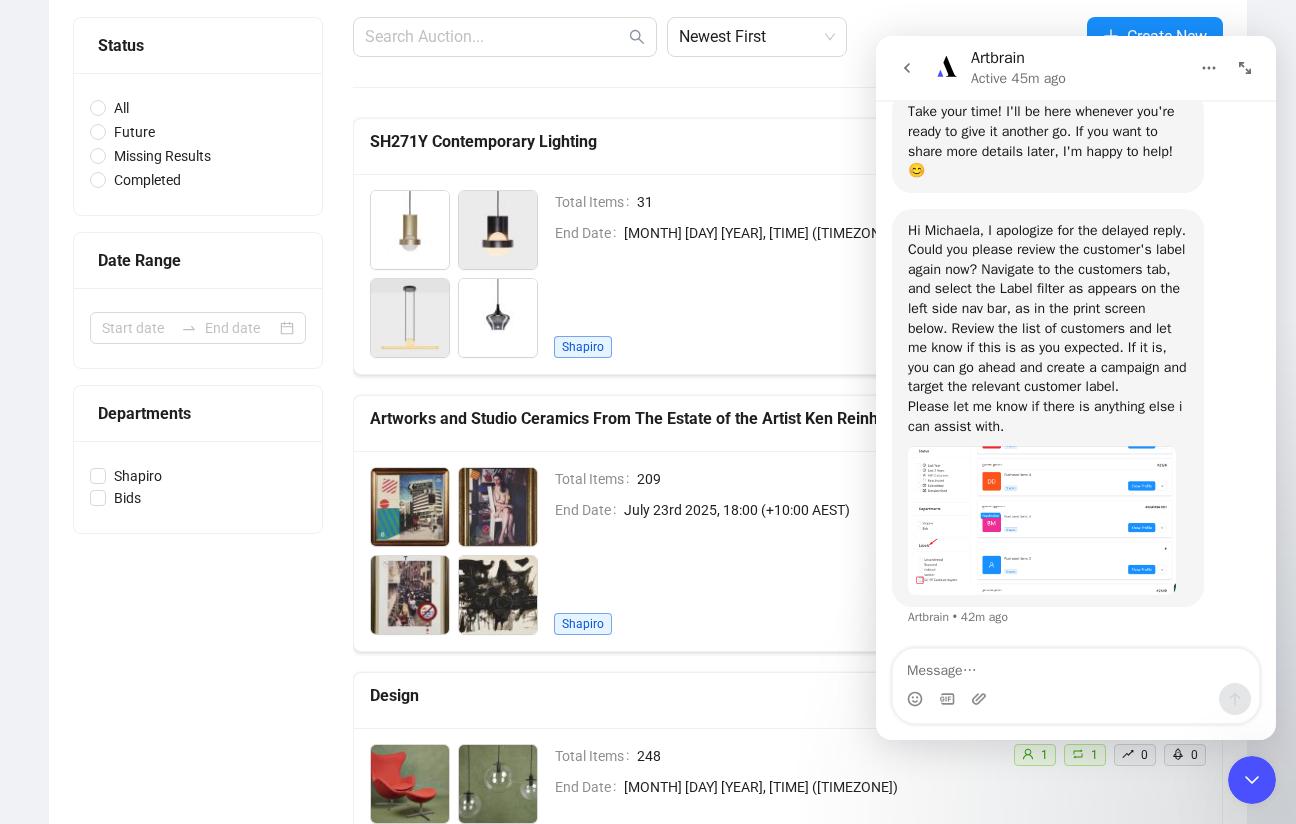 click 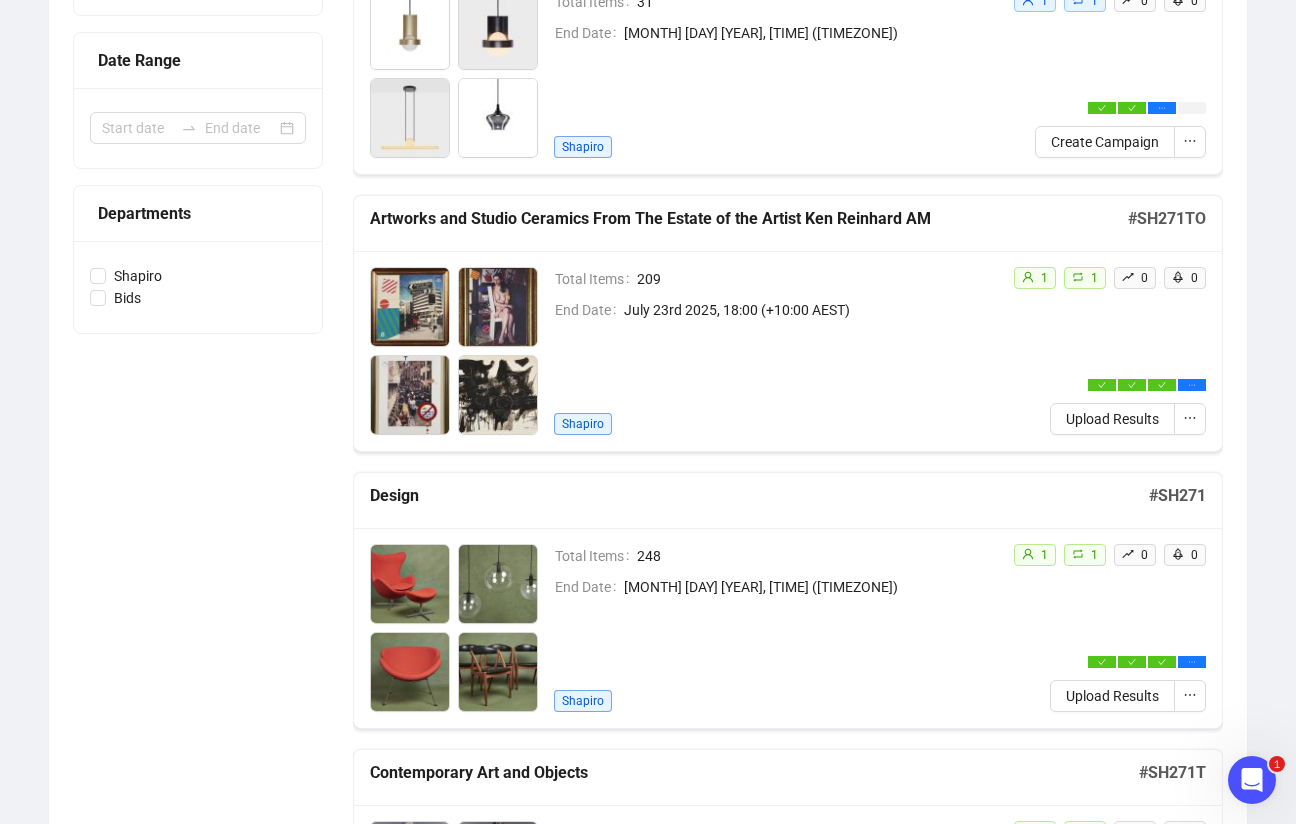 scroll, scrollTop: 600, scrollLeft: 0, axis: vertical 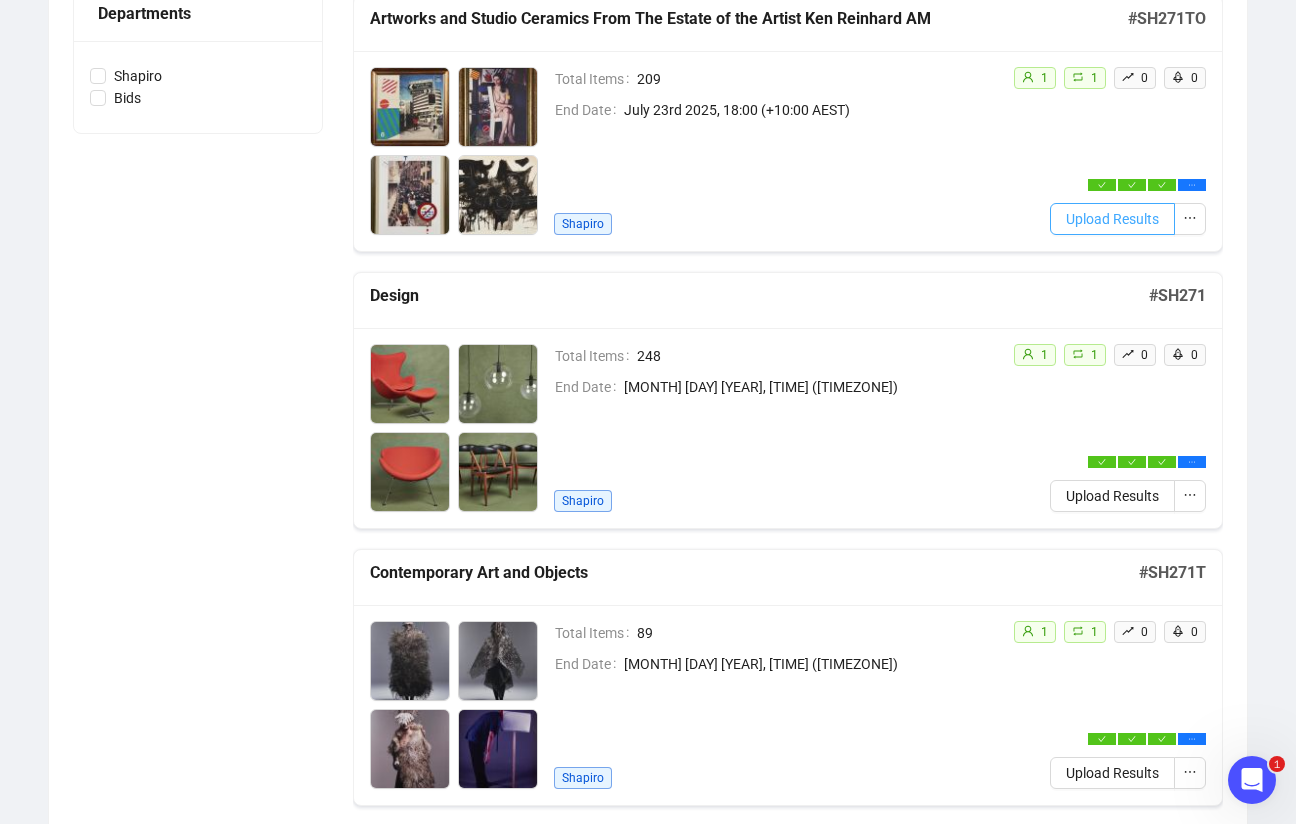 click on "Upload Results" at bounding box center (1112, 219) 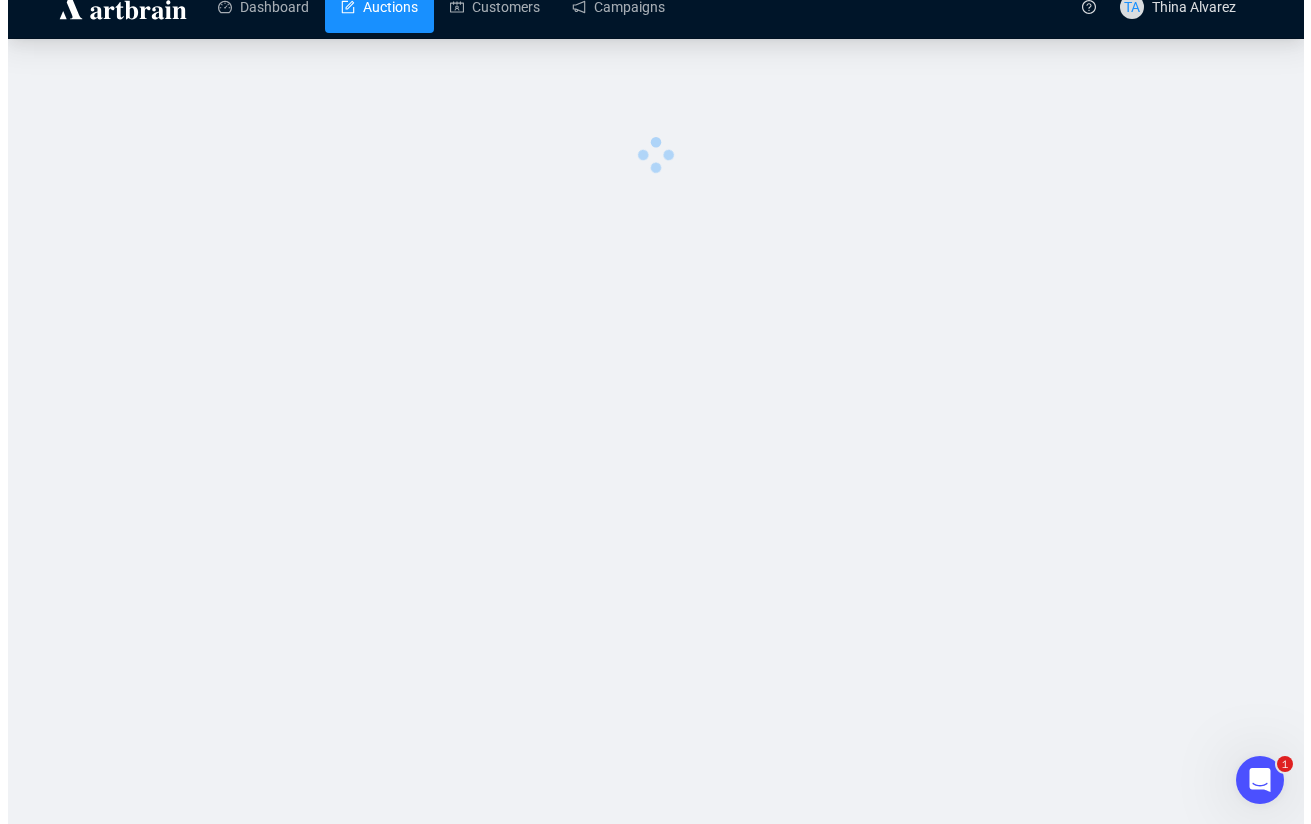 scroll, scrollTop: 0, scrollLeft: 0, axis: both 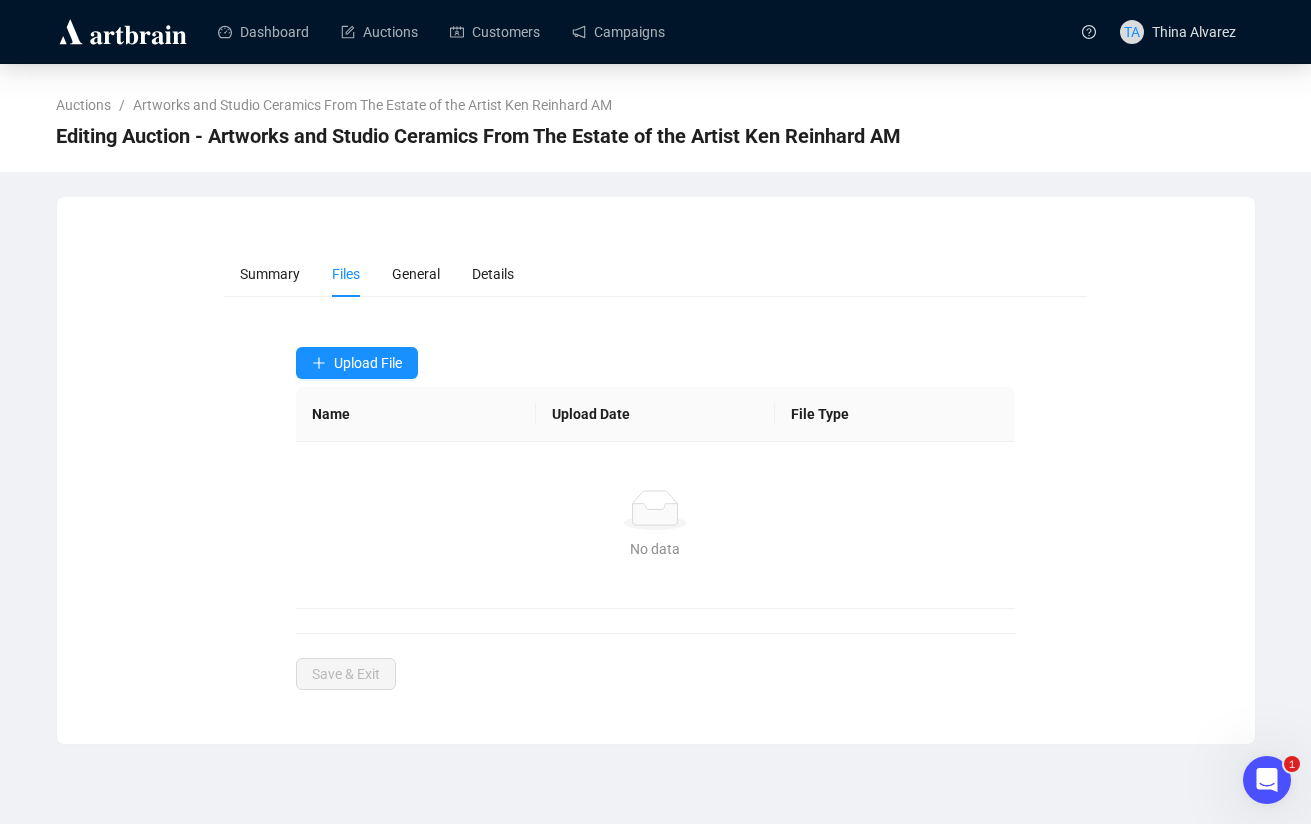 drag, startPoint x: 744, startPoint y: 197, endPoint x: 684, endPoint y: 245, distance: 76.837494 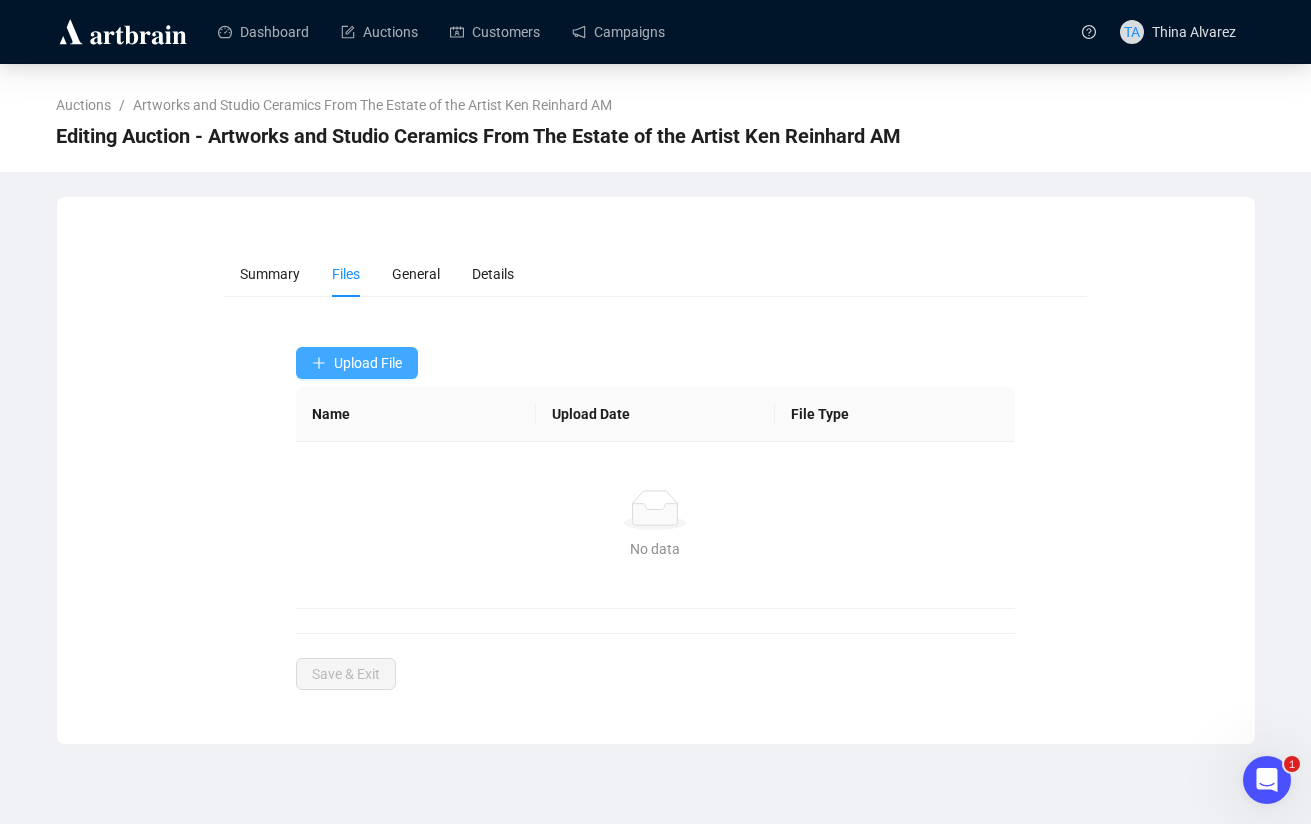 click on "Upload File" at bounding box center (368, 363) 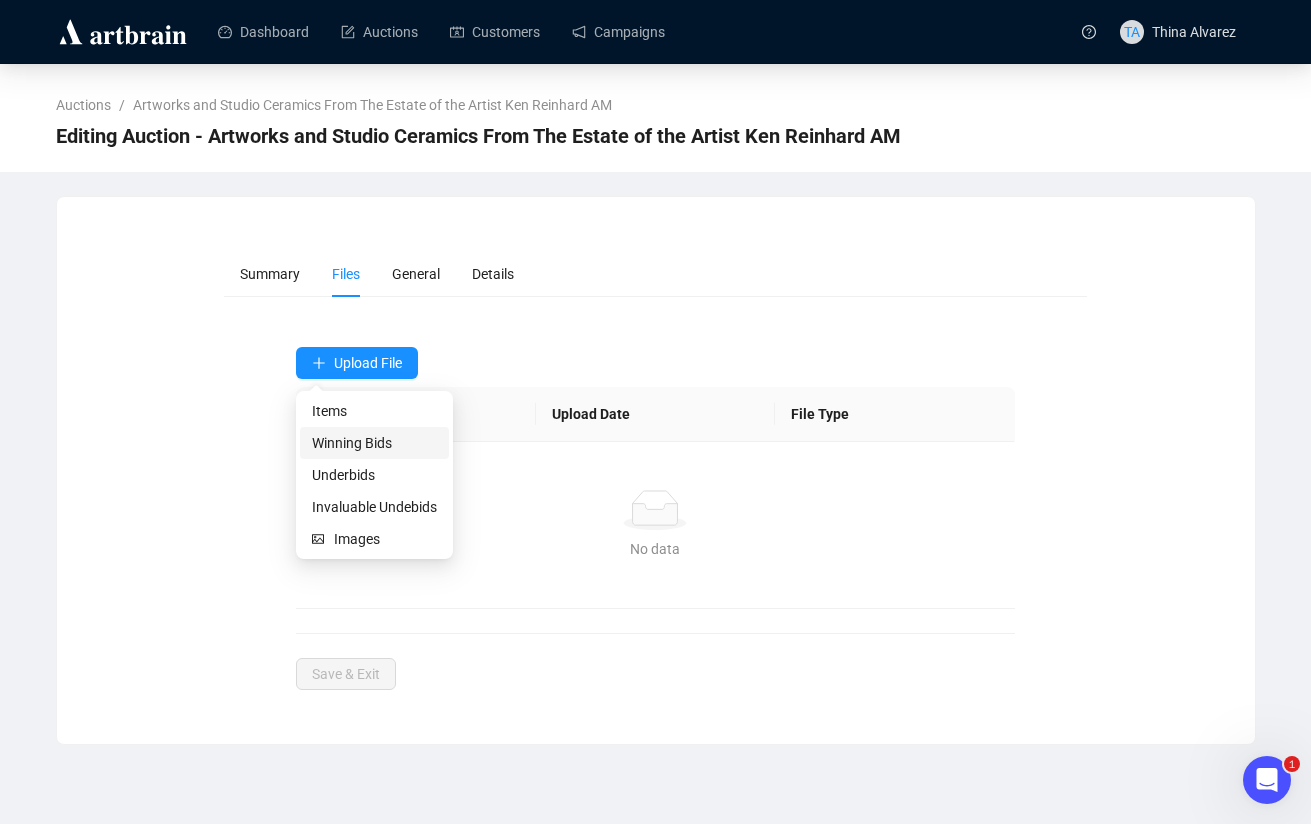 click on "Winning Bids" at bounding box center (374, 443) 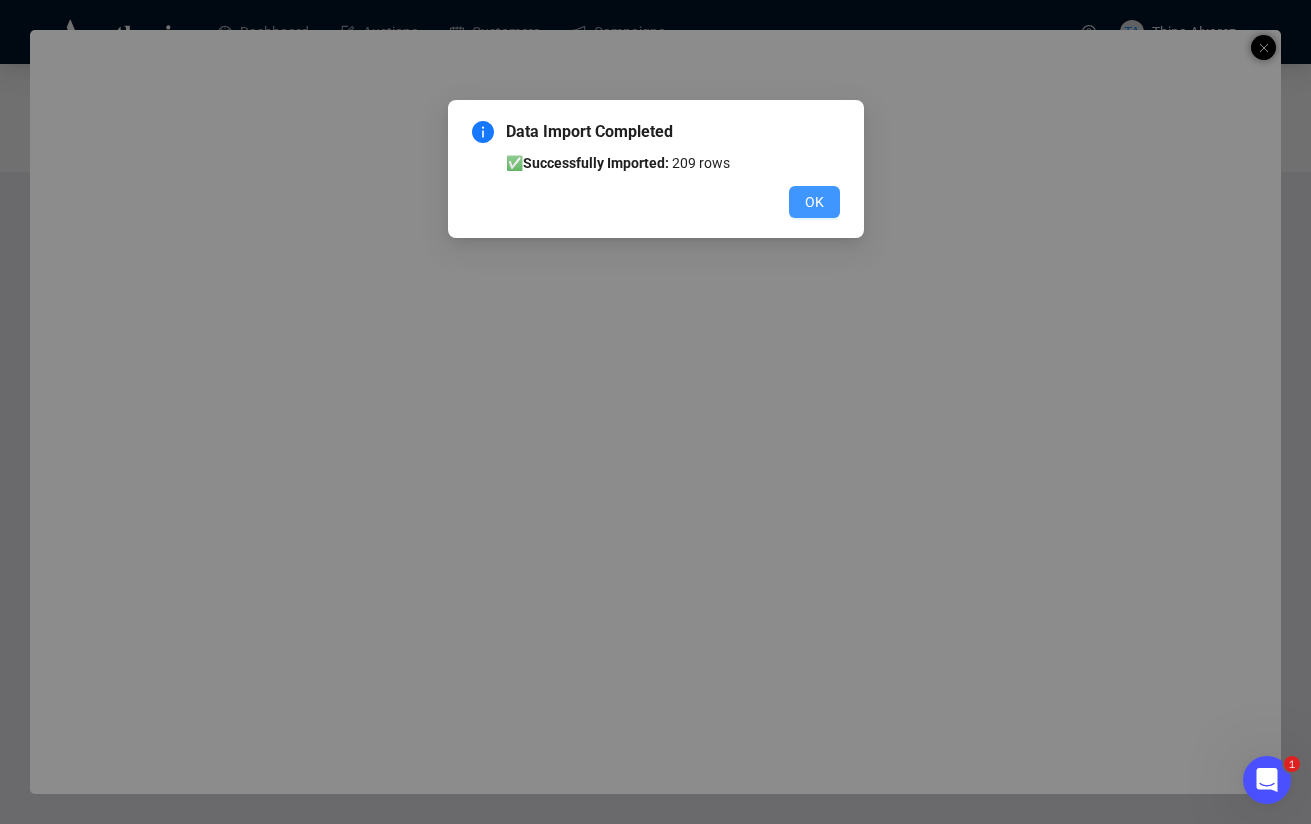 click on "OK" at bounding box center (814, 202) 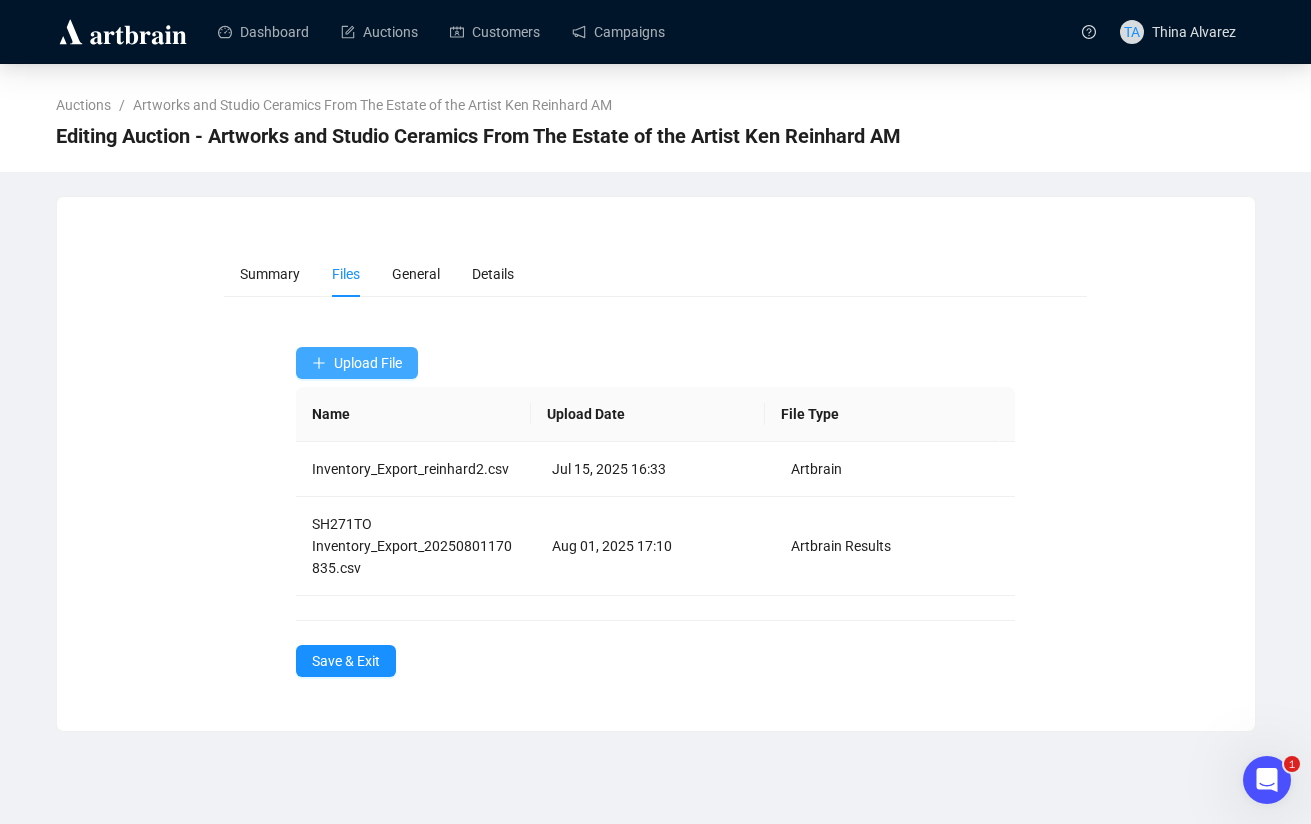 click on "Upload File" at bounding box center [368, 363] 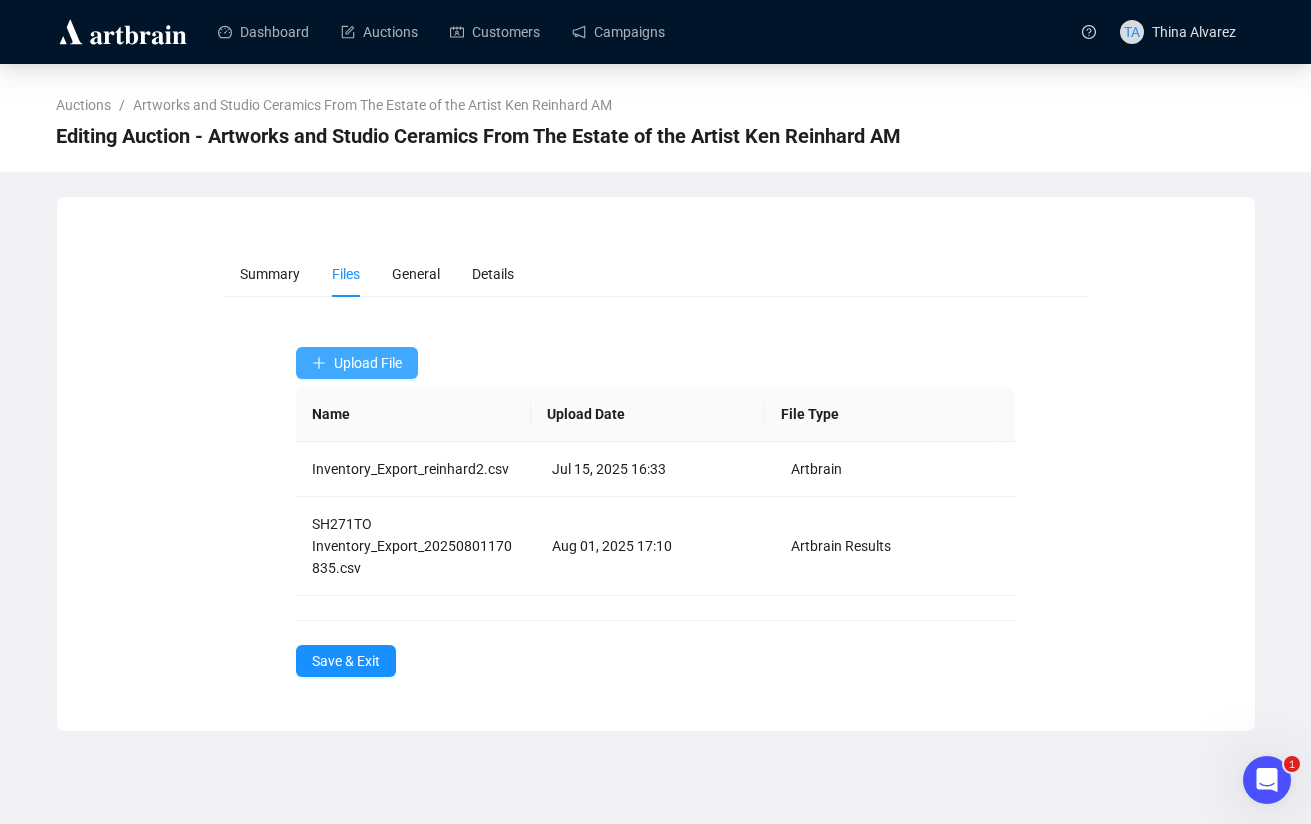 click on "Upload File" at bounding box center [368, 363] 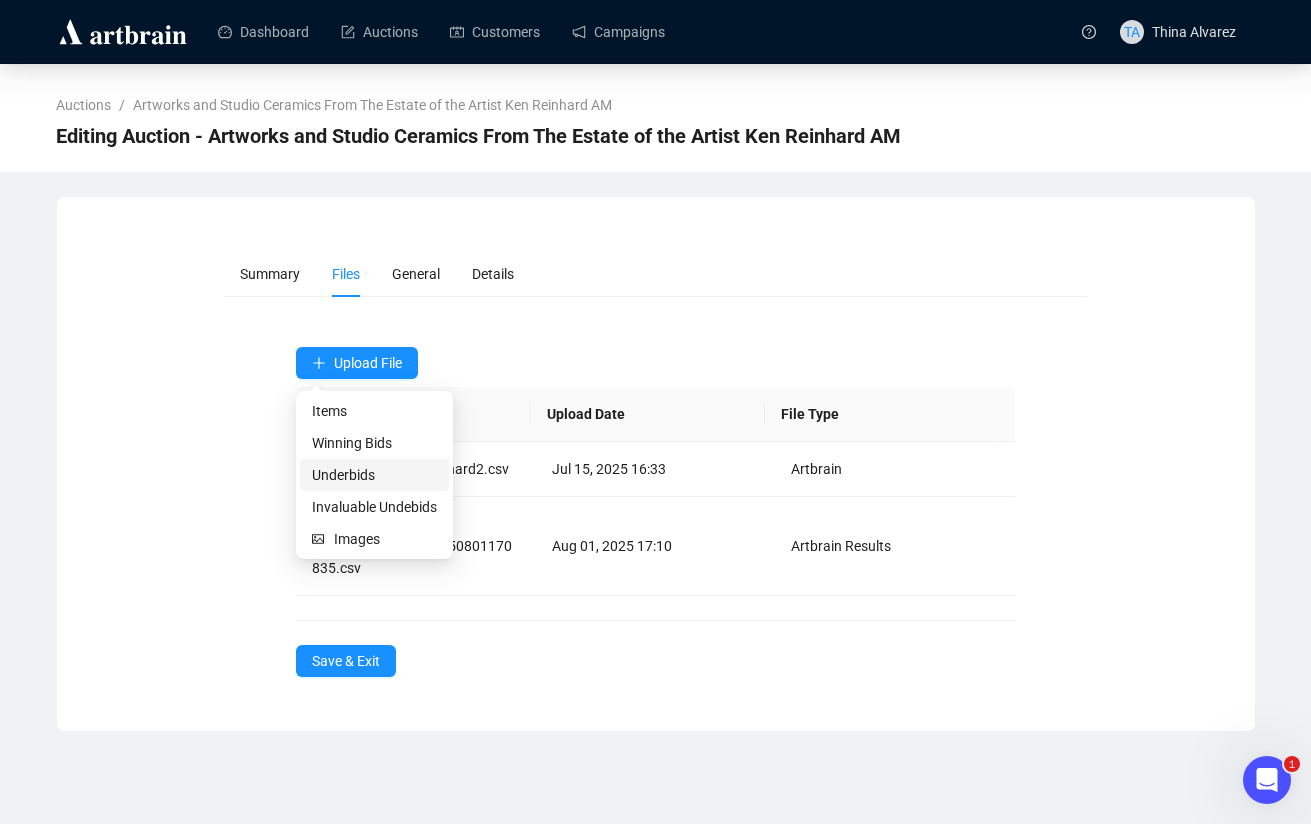 click on "Underbids" at bounding box center [374, 475] 